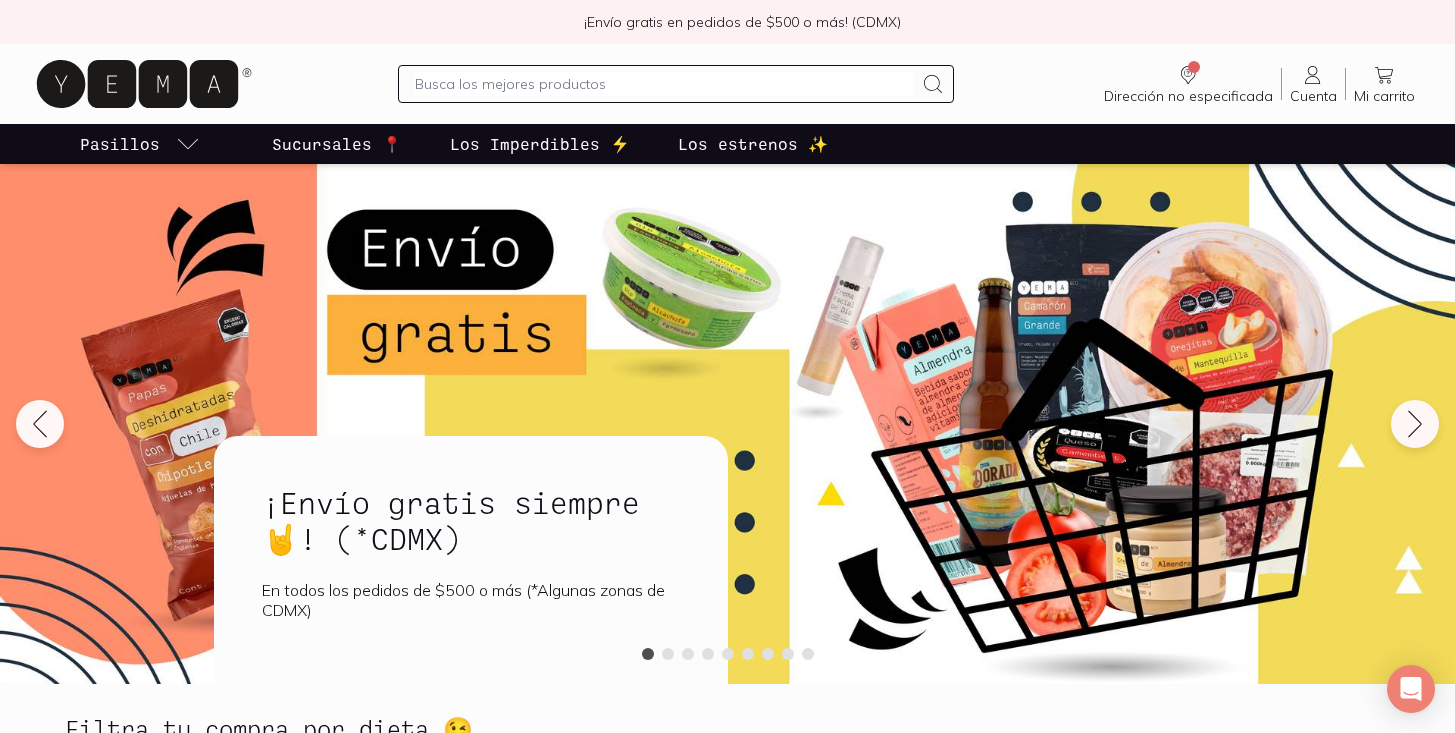 scroll, scrollTop: 0, scrollLeft: 0, axis: both 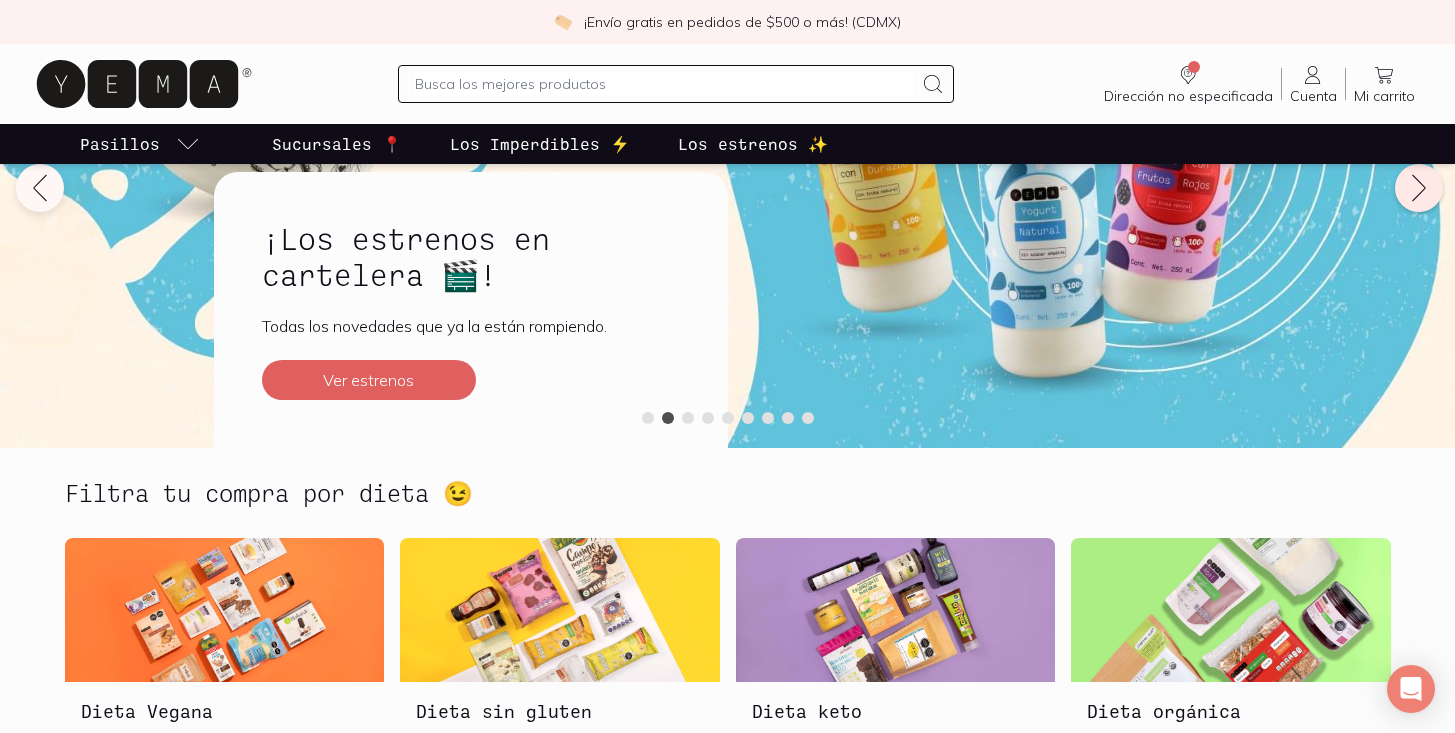 click 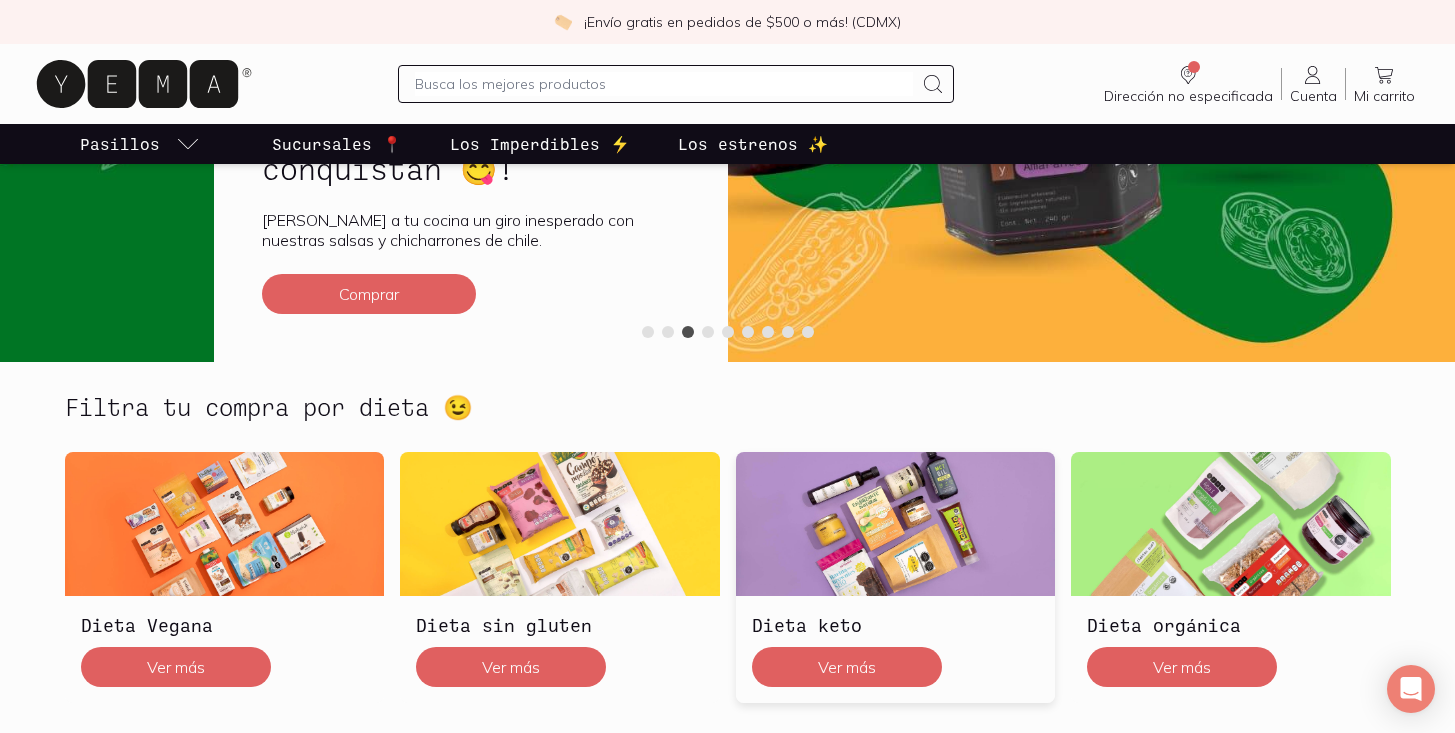 scroll, scrollTop: 408, scrollLeft: 0, axis: vertical 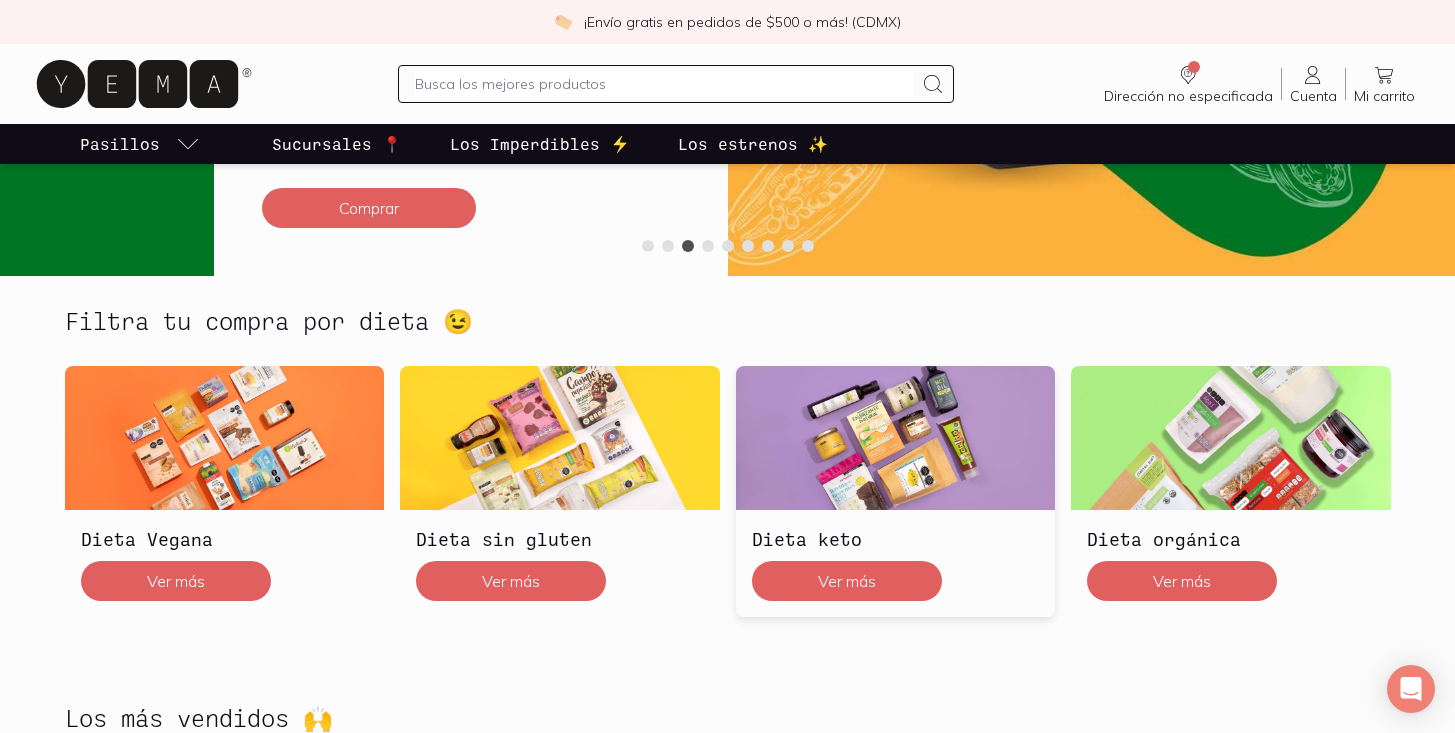 click at bounding box center (896, 438) 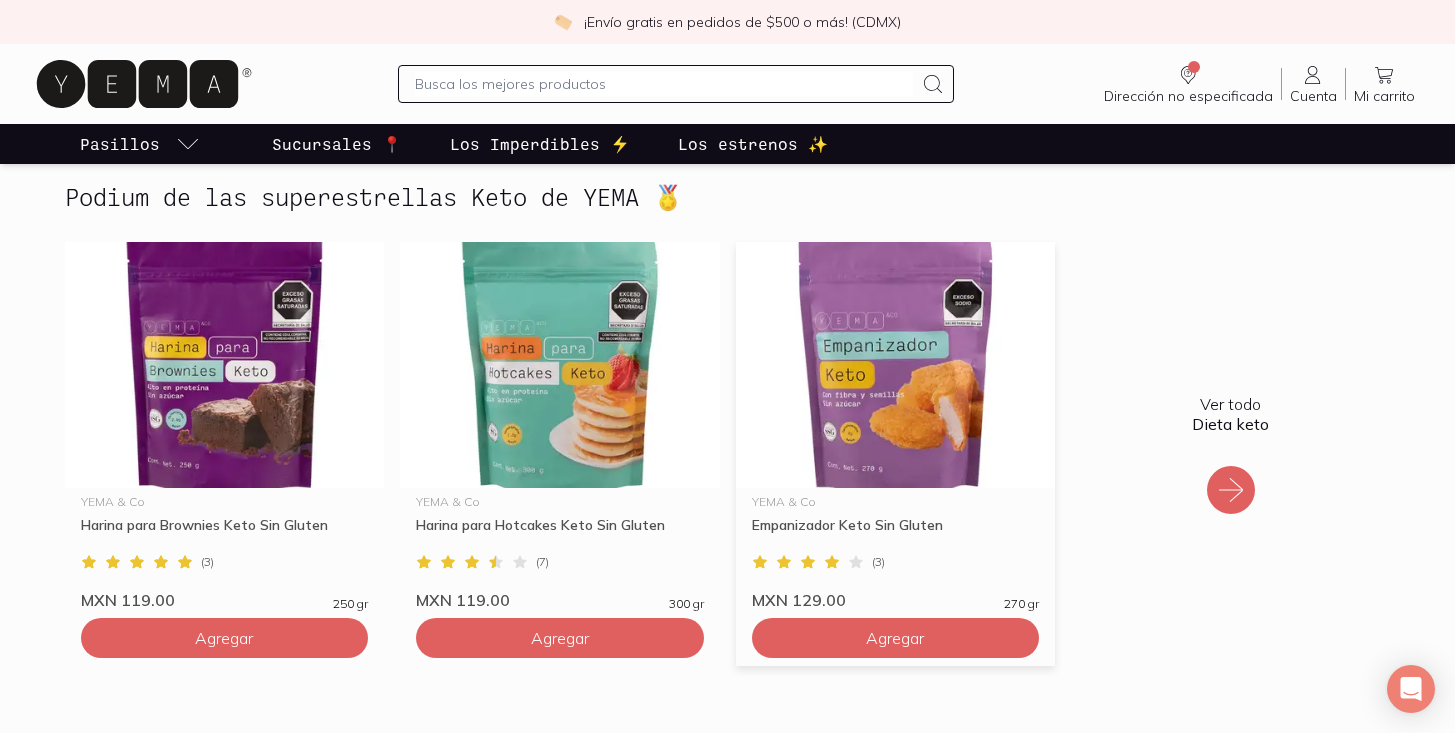 scroll, scrollTop: 1188, scrollLeft: 0, axis: vertical 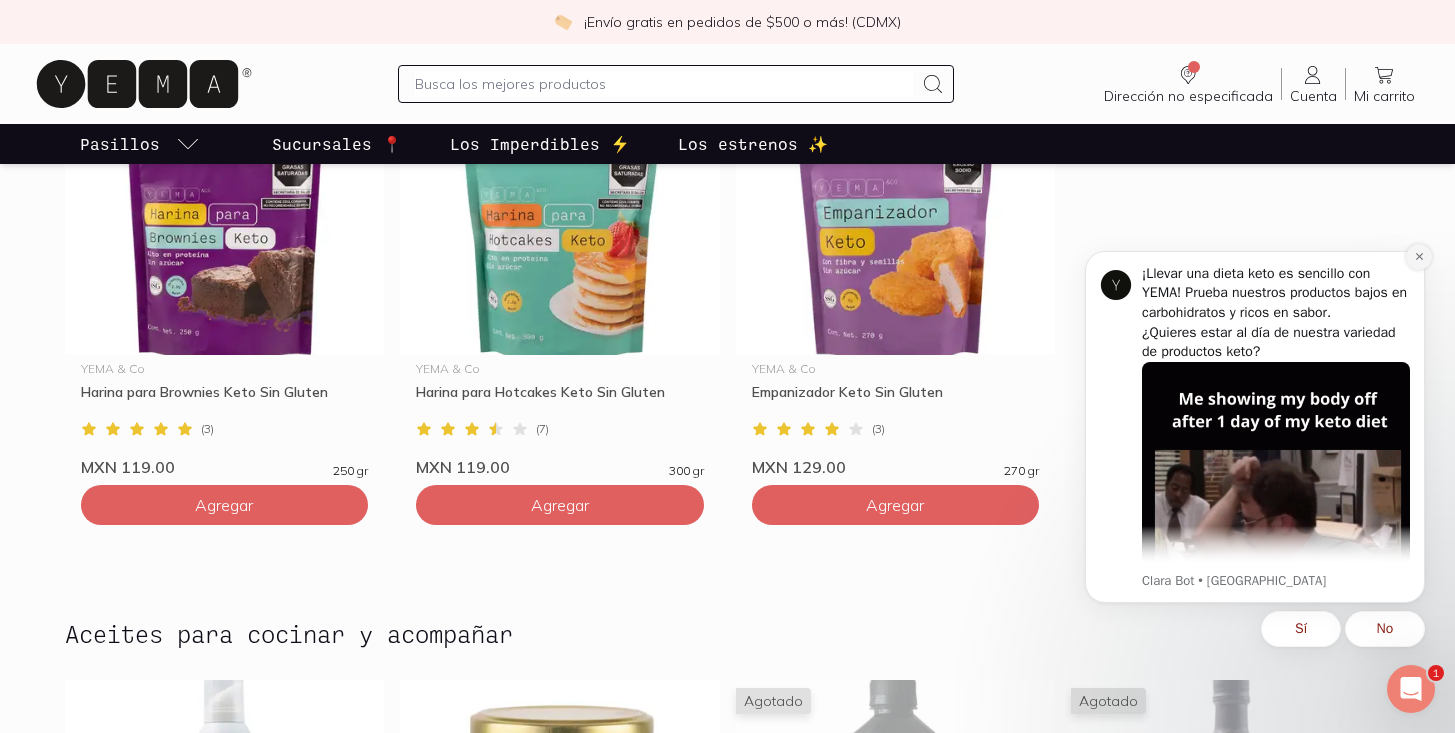 click 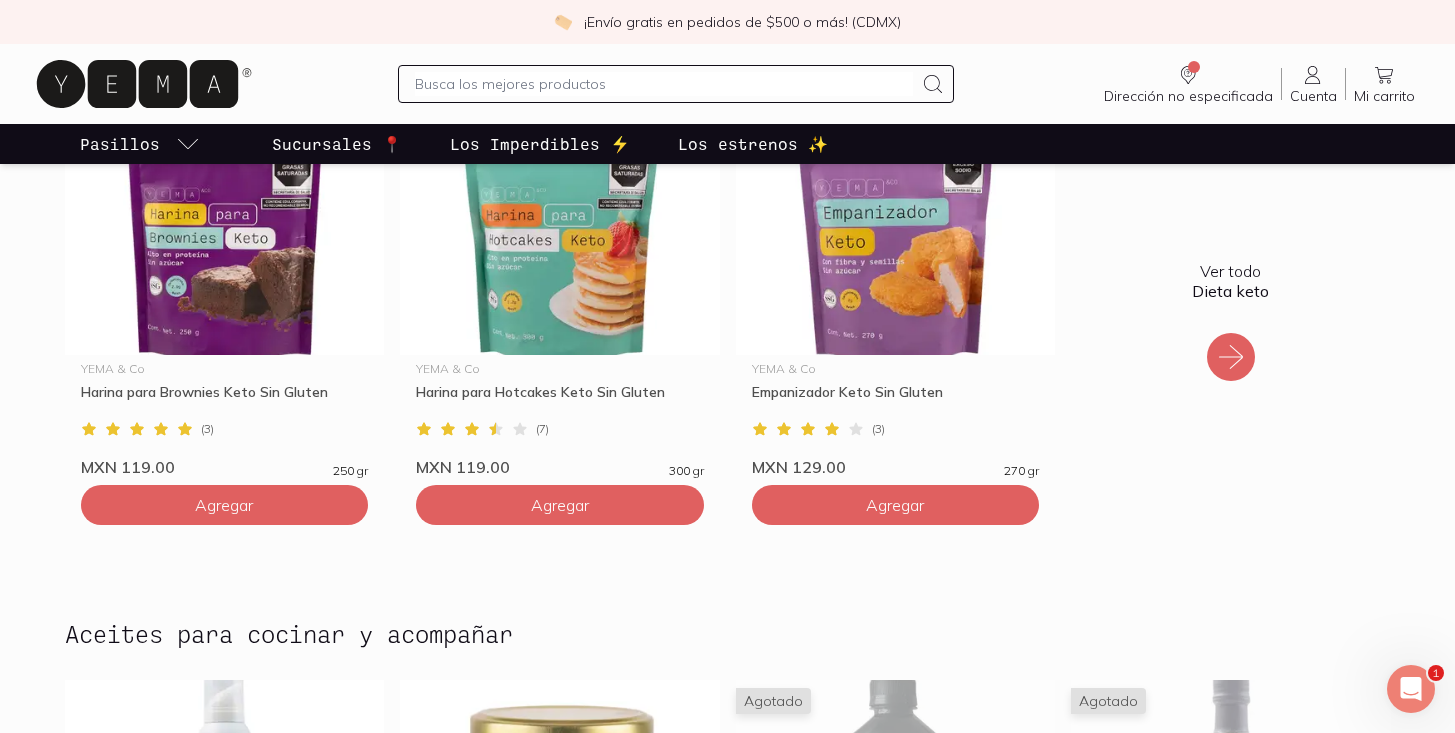click 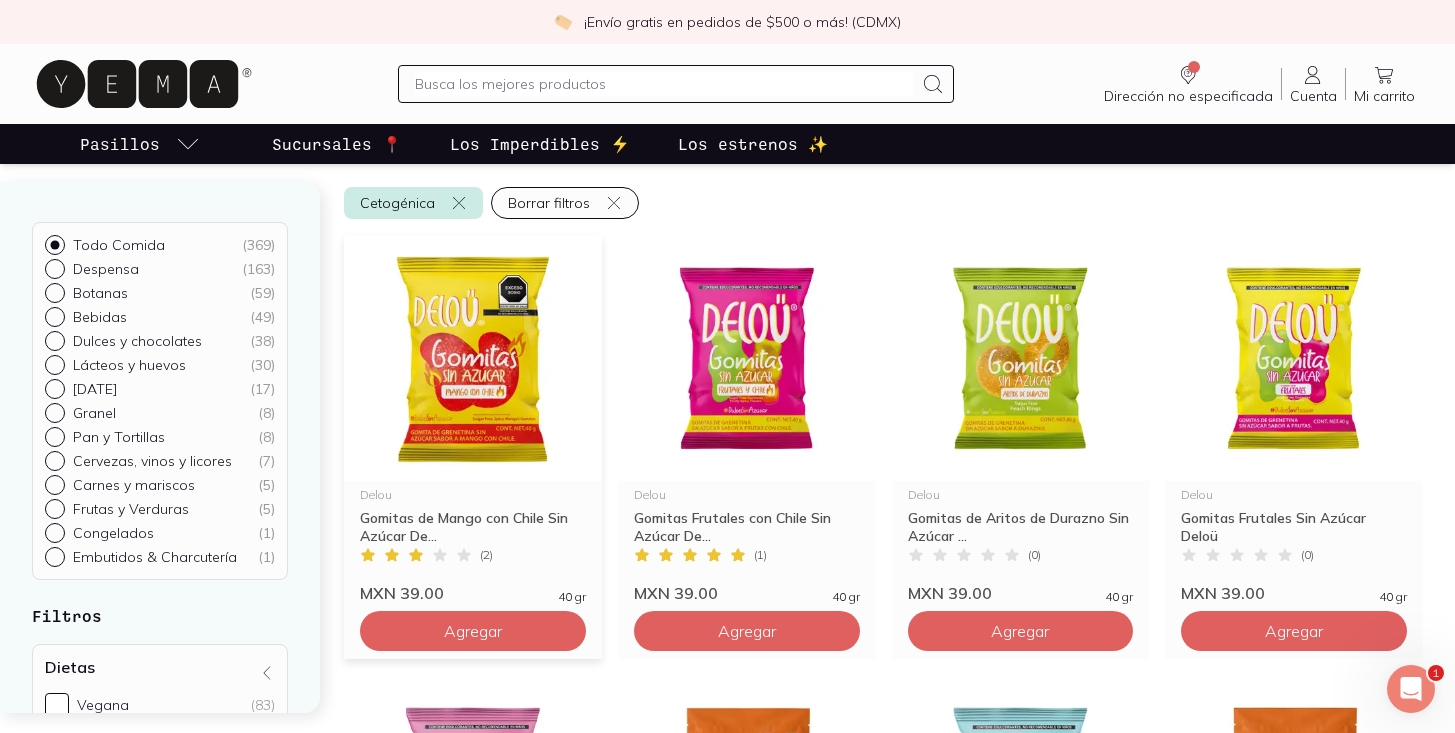 scroll, scrollTop: 212, scrollLeft: 0, axis: vertical 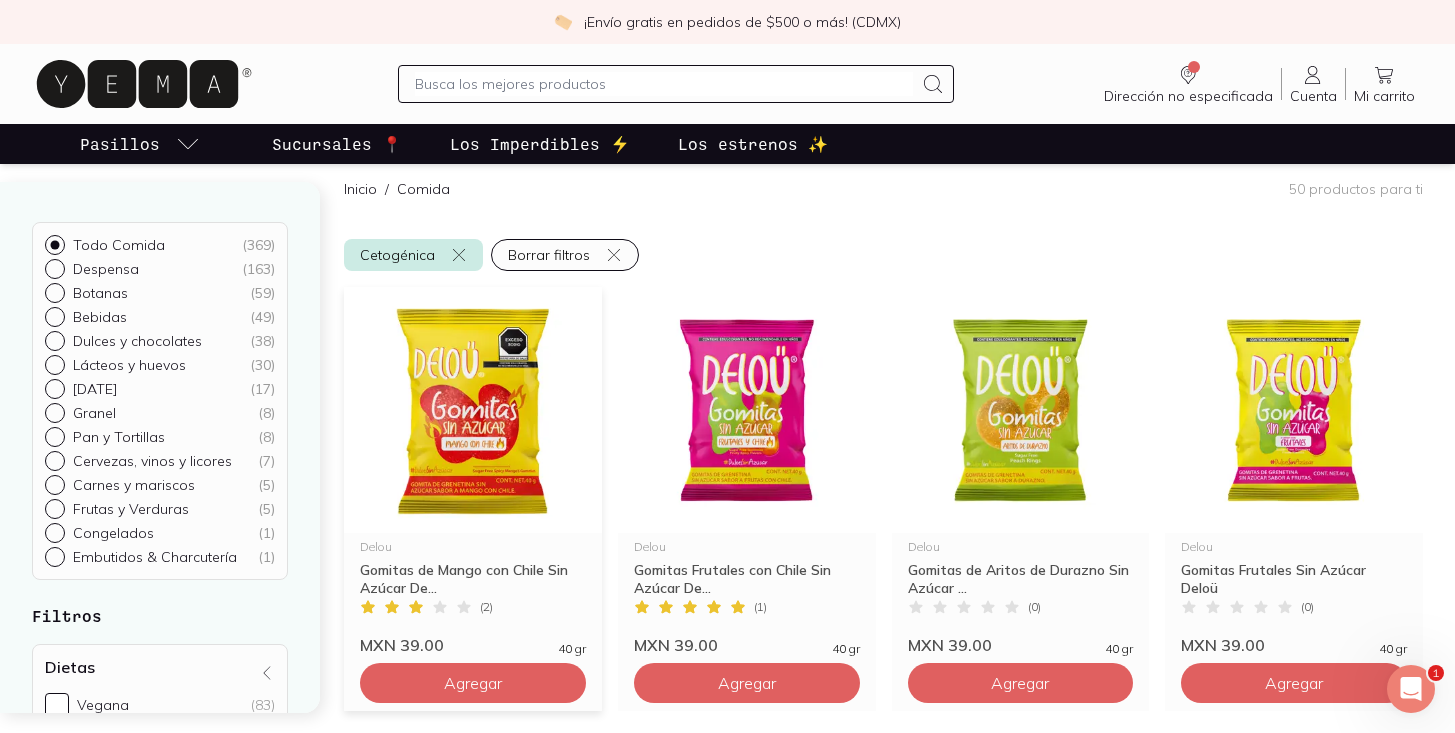 click at bounding box center (473, 410) 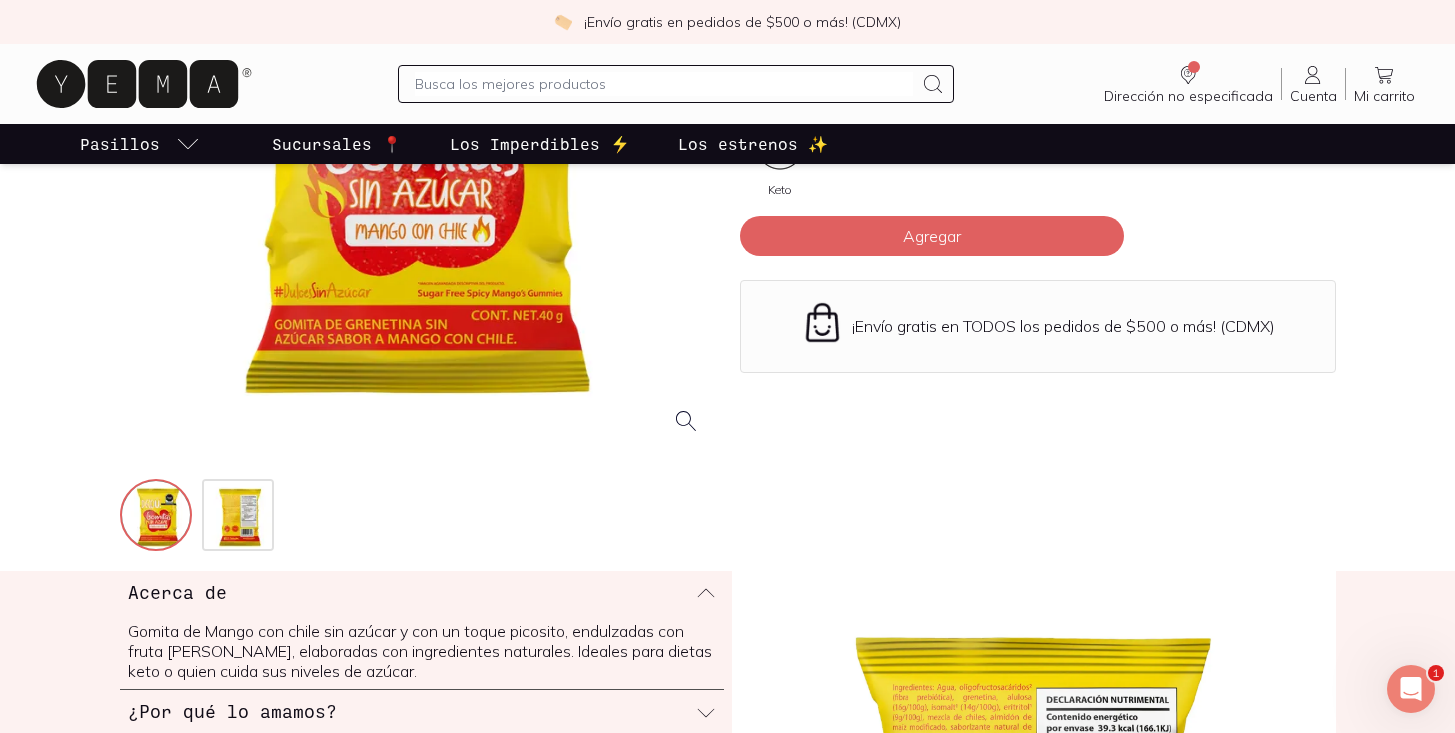 scroll, scrollTop: 392, scrollLeft: 0, axis: vertical 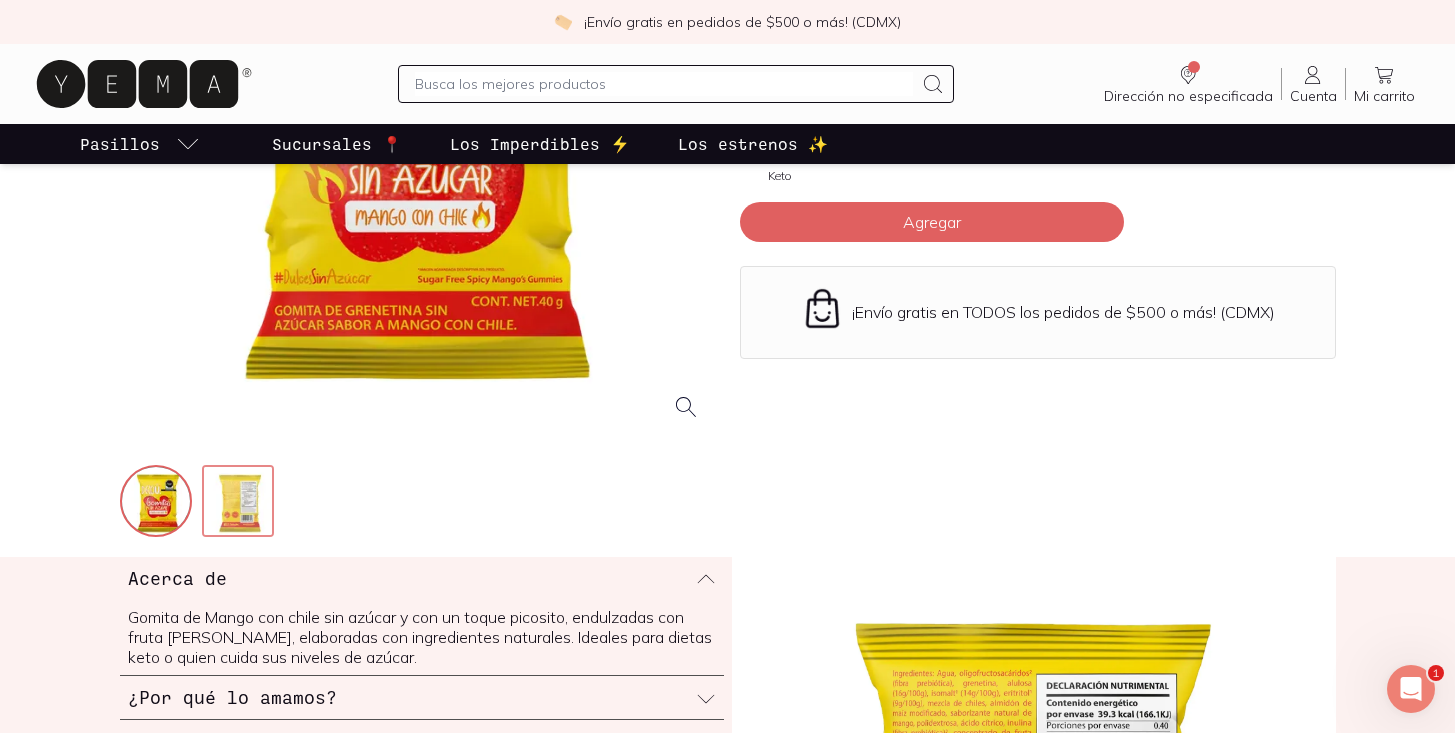 click at bounding box center (240, 503) 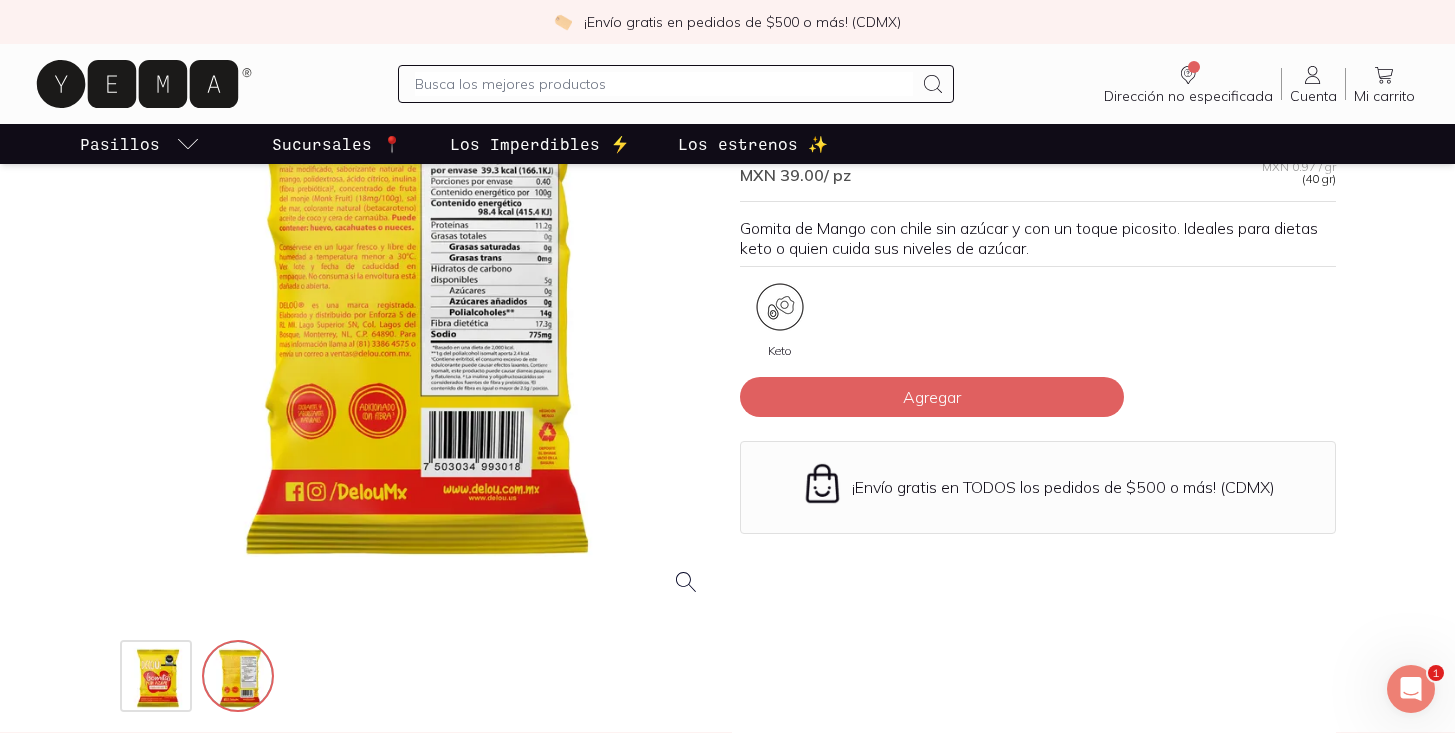 scroll, scrollTop: 156, scrollLeft: 0, axis: vertical 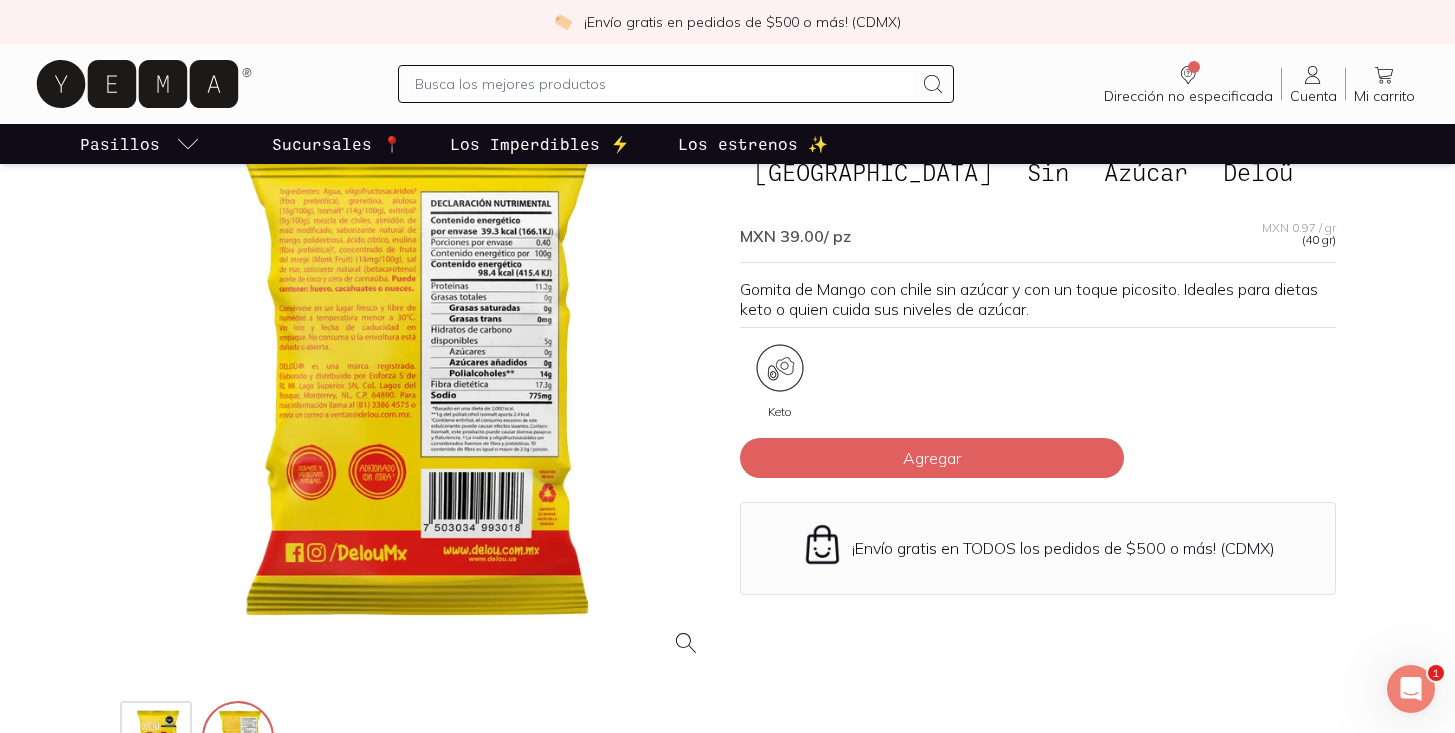 click at bounding box center (418, 375) 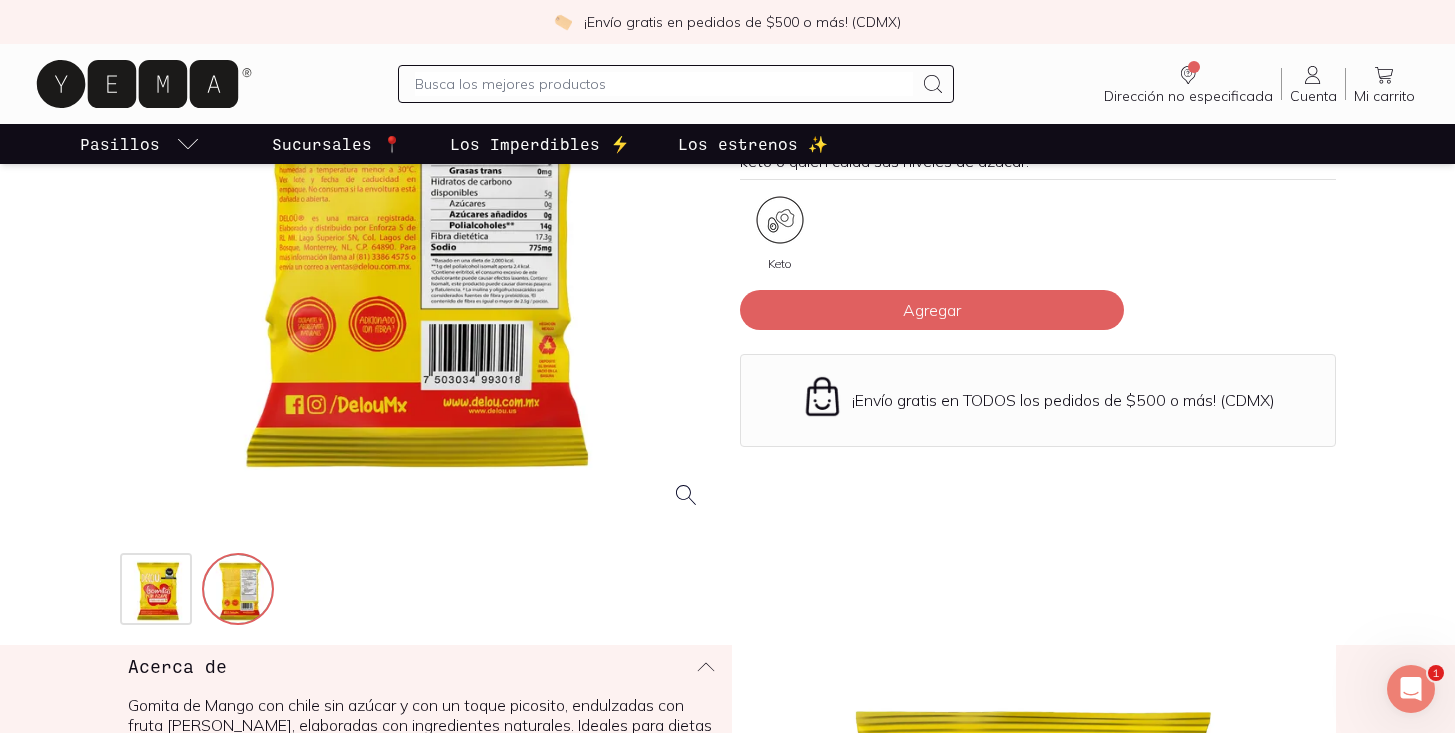 scroll, scrollTop: 407, scrollLeft: 0, axis: vertical 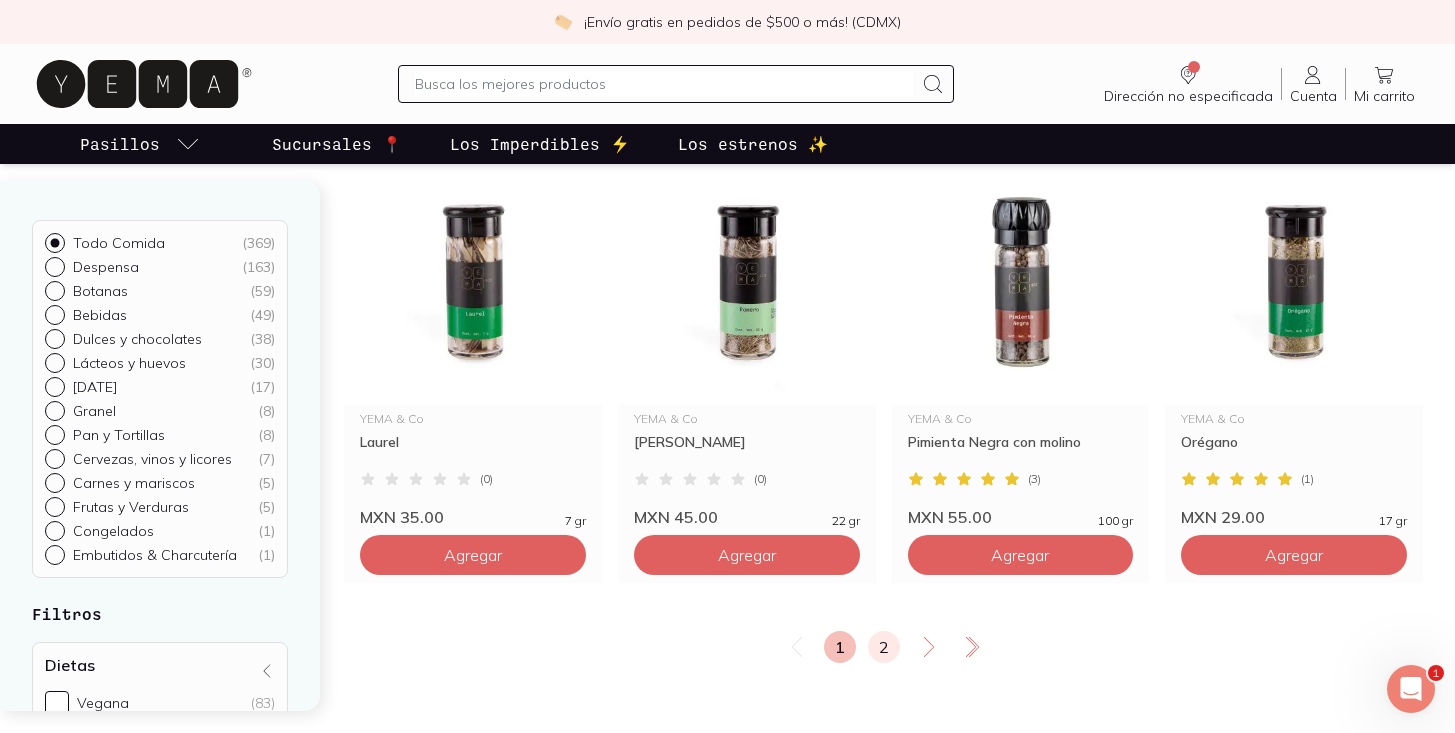 click on "2" at bounding box center (884, 647) 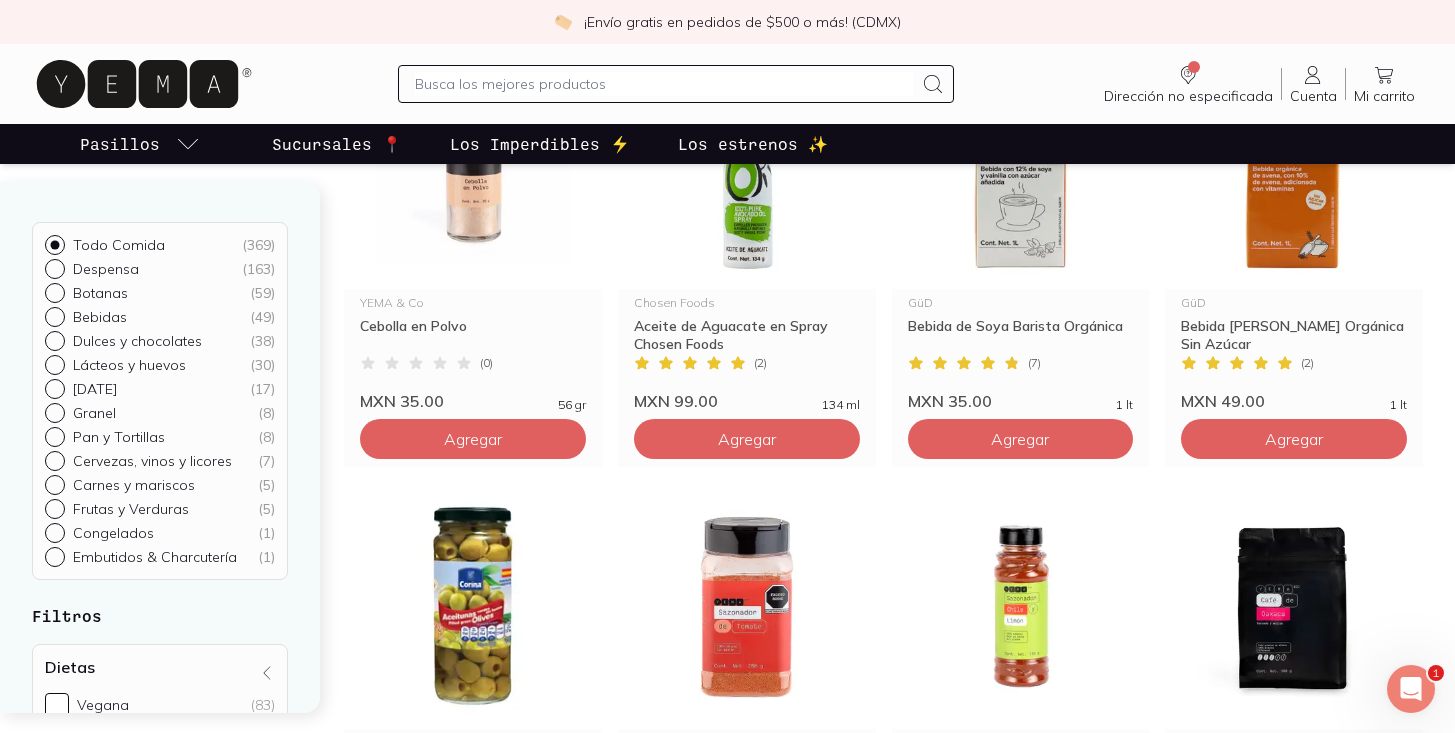 scroll, scrollTop: 0, scrollLeft: 0, axis: both 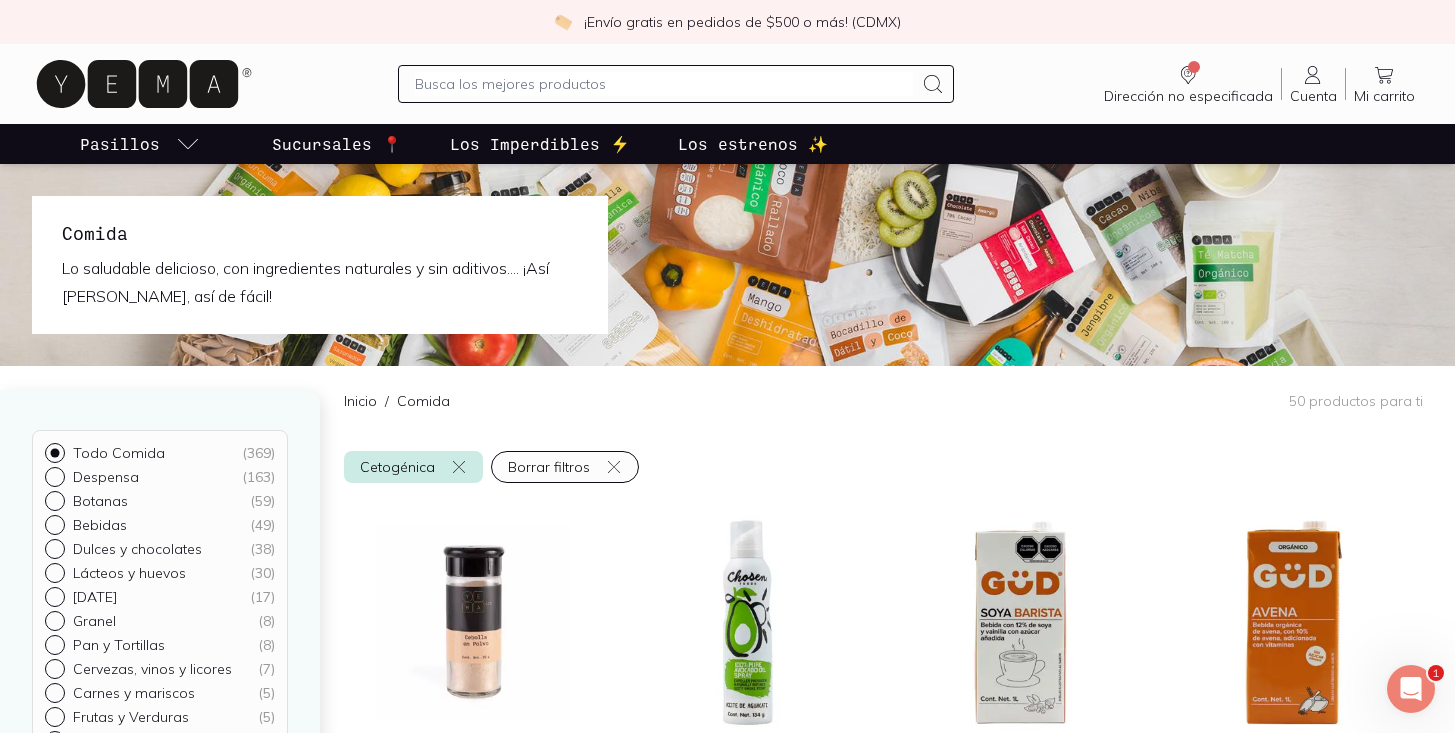 click 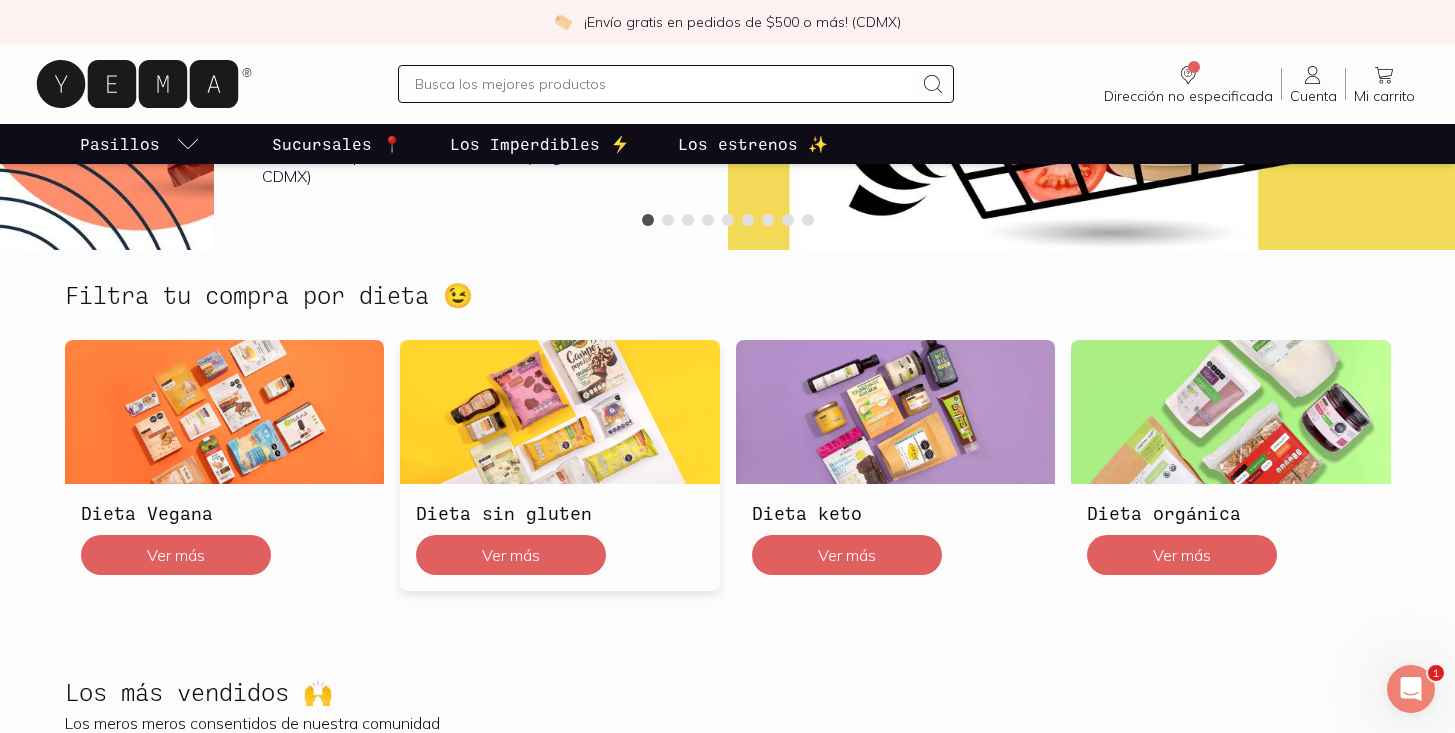 scroll, scrollTop: 435, scrollLeft: 0, axis: vertical 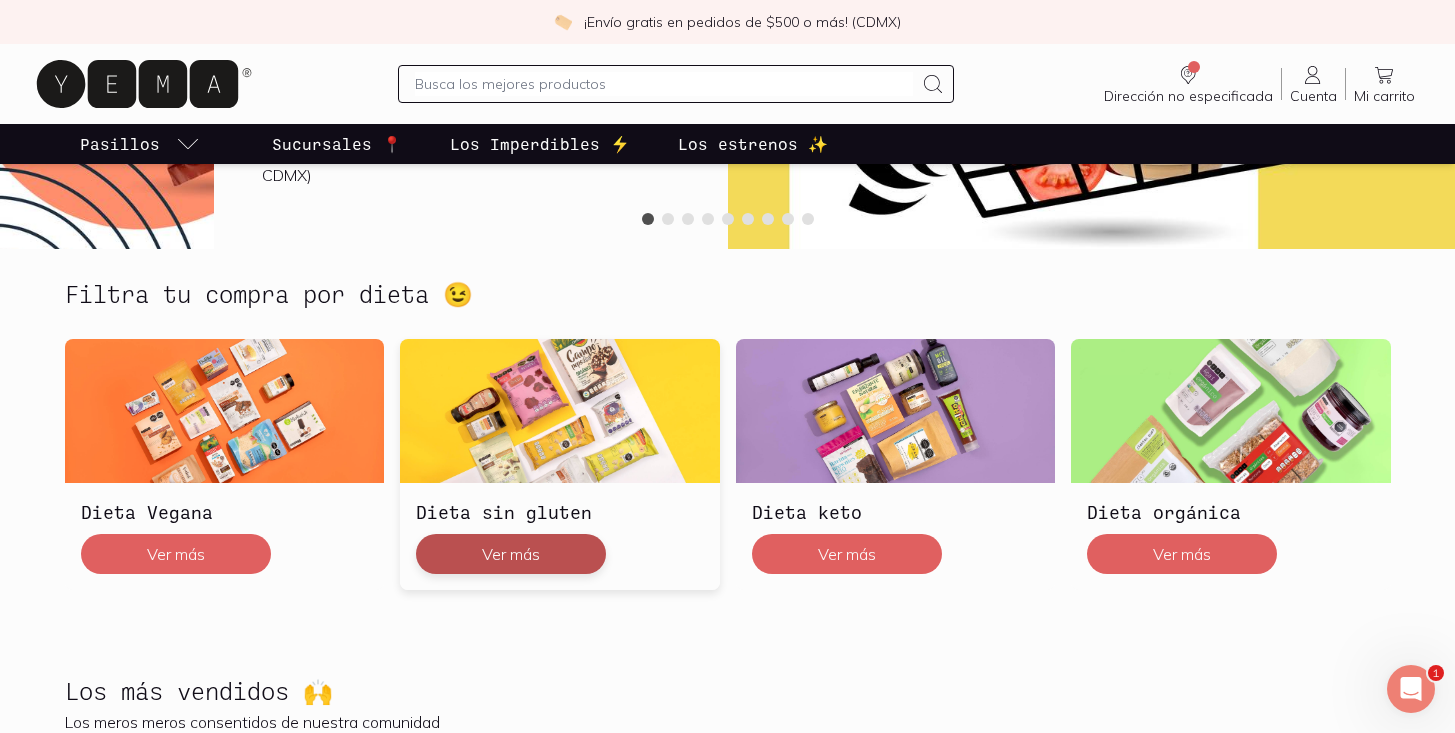 click on "Ver más" 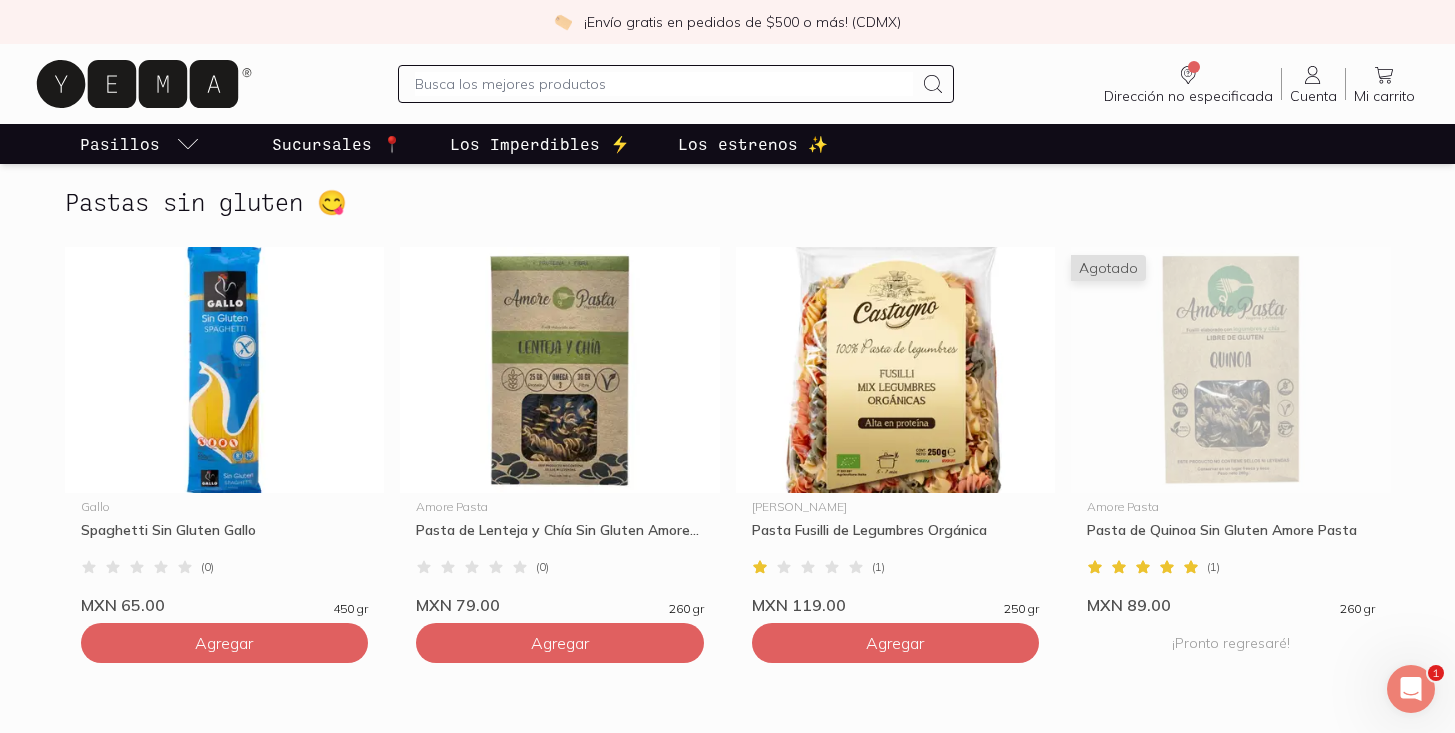 scroll, scrollTop: 2360, scrollLeft: 0, axis: vertical 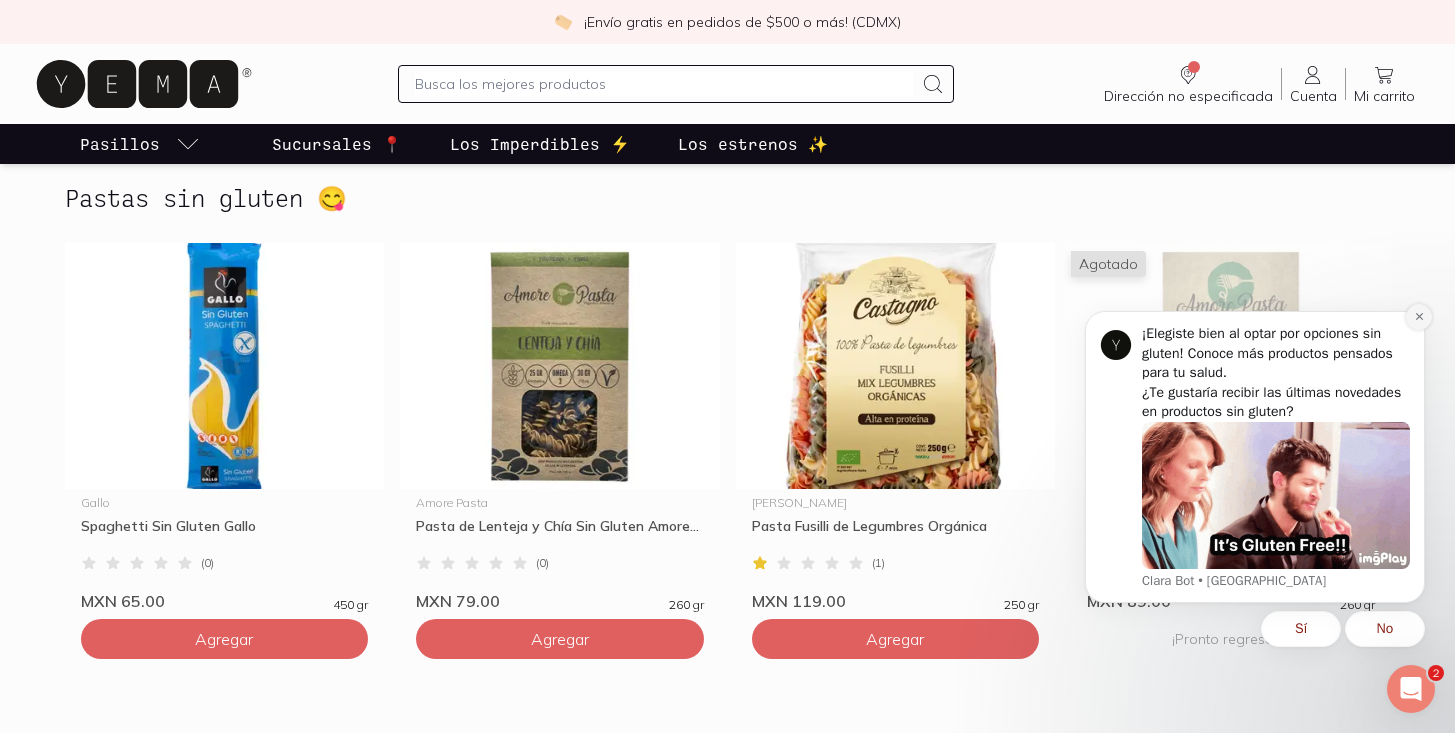 click 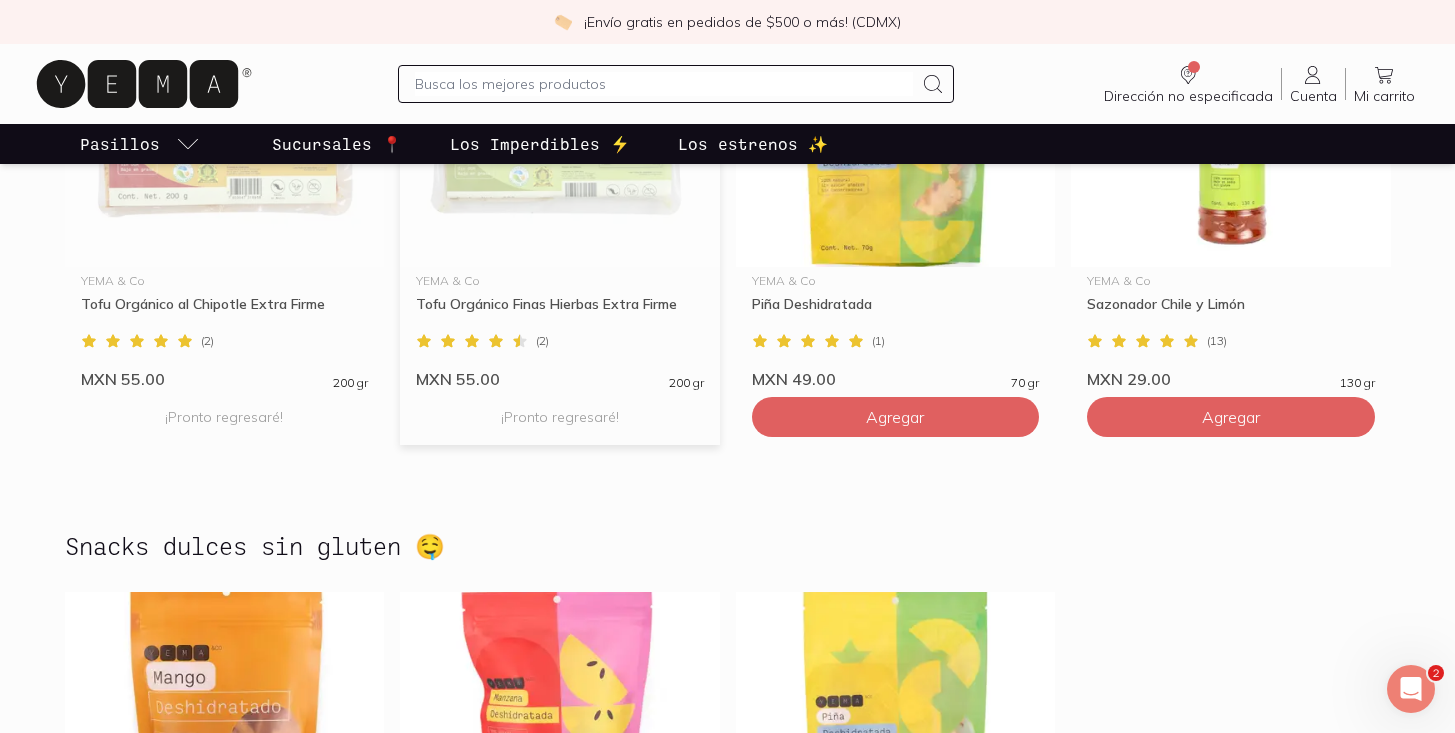 scroll, scrollTop: 2909, scrollLeft: 0, axis: vertical 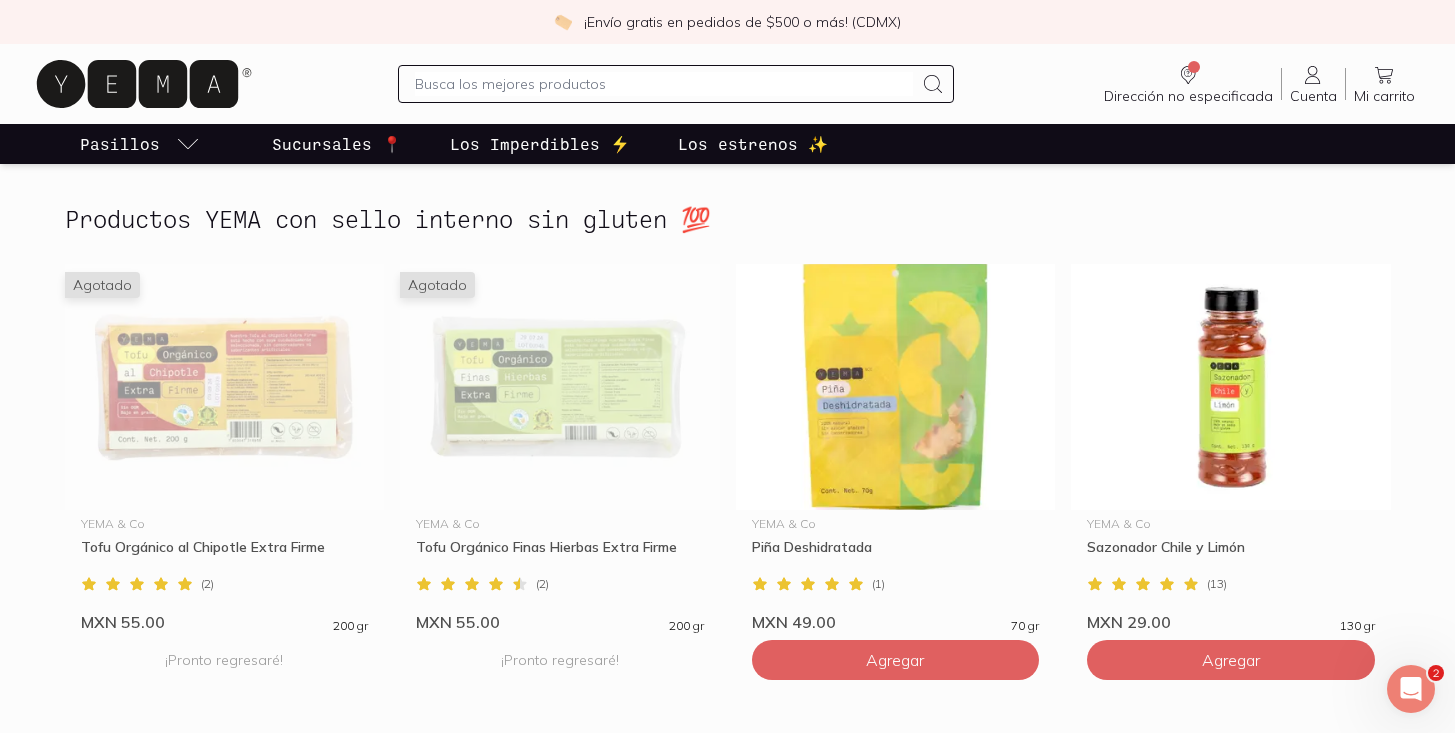 click on "Los estrenos ✨" at bounding box center (753, 144) 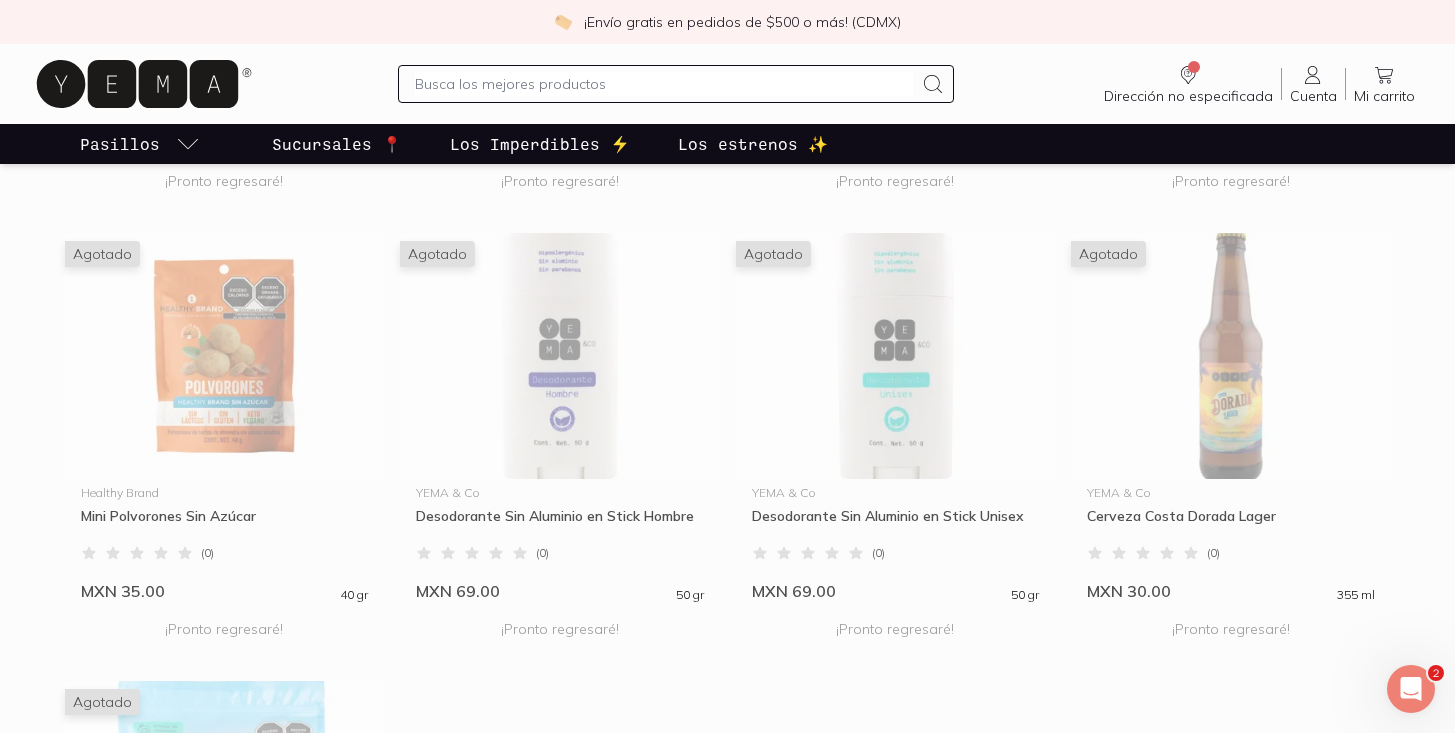 scroll, scrollTop: 1720, scrollLeft: 0, axis: vertical 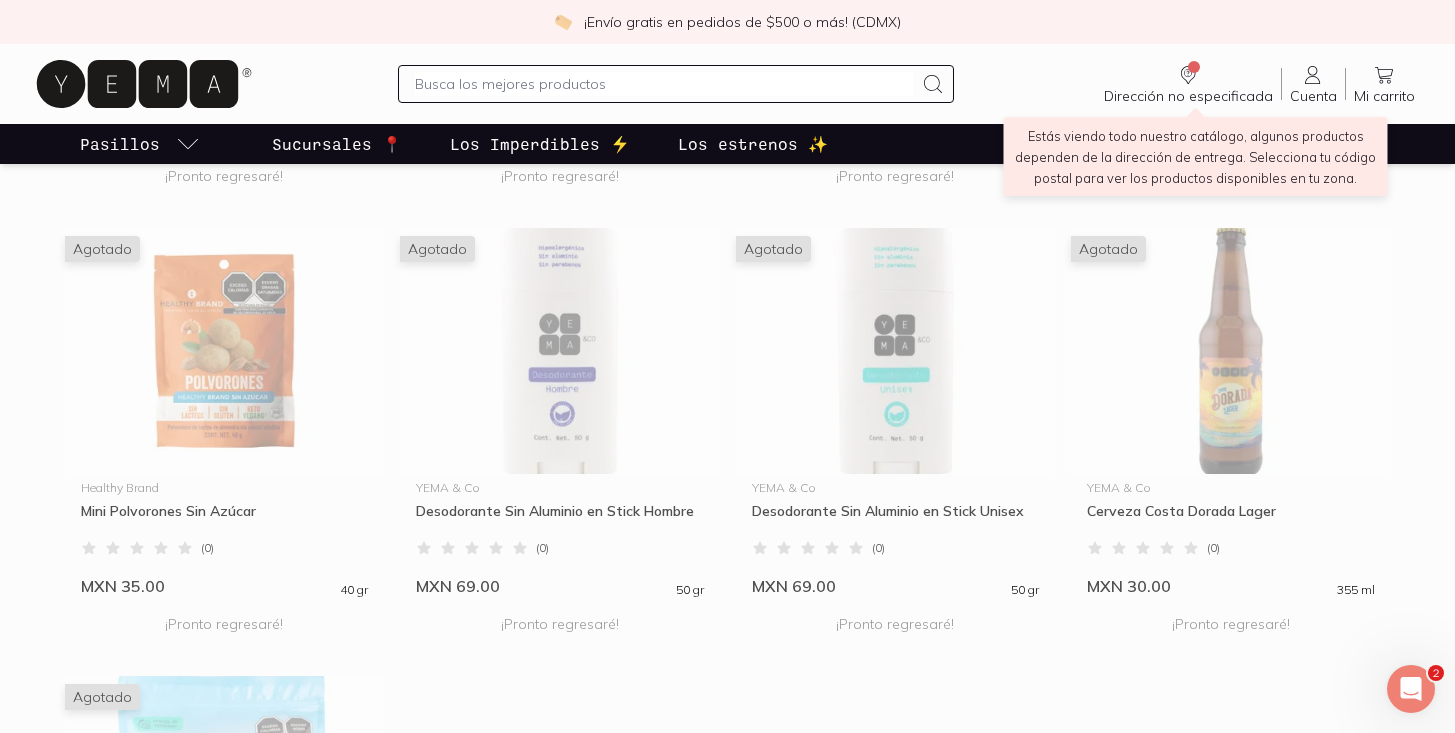 click at bounding box center (1194, 67) 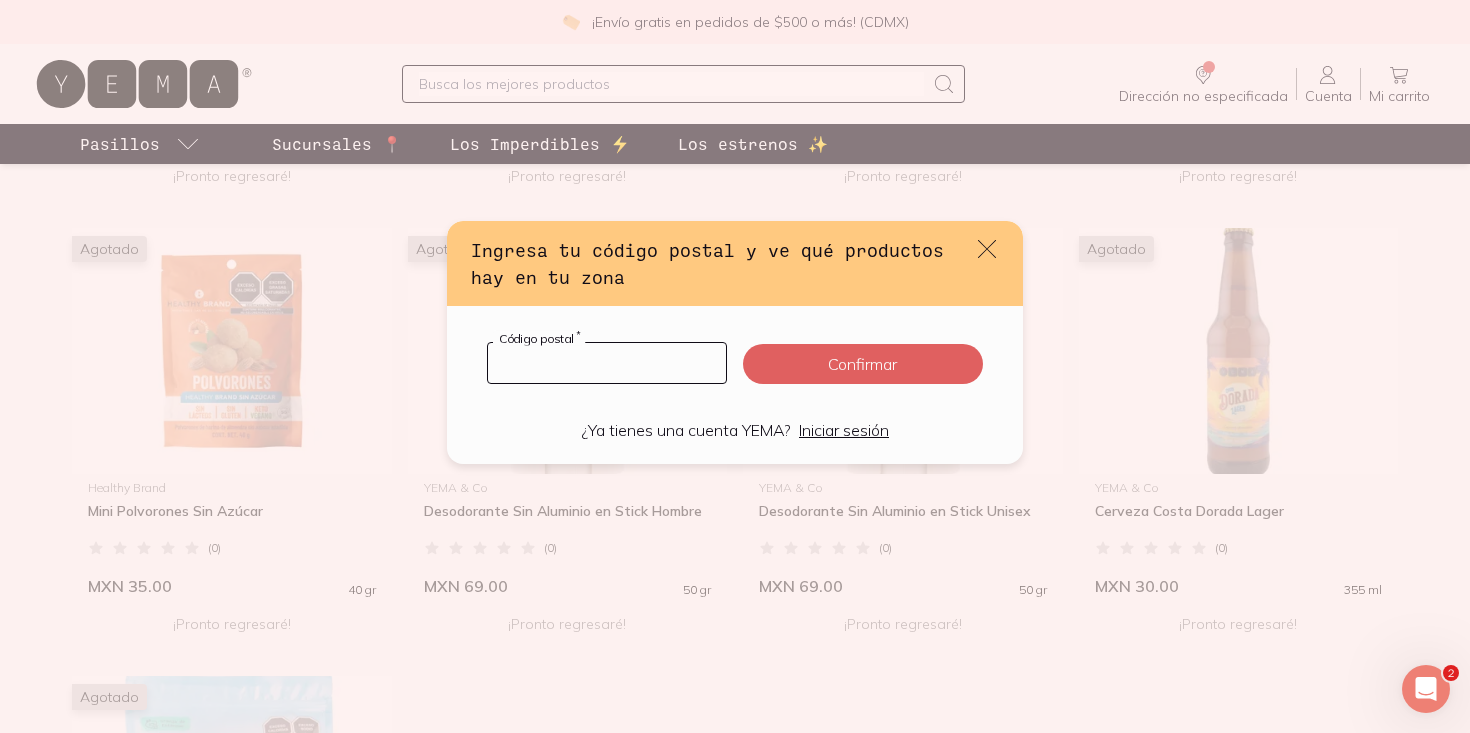 click at bounding box center [607, 363] 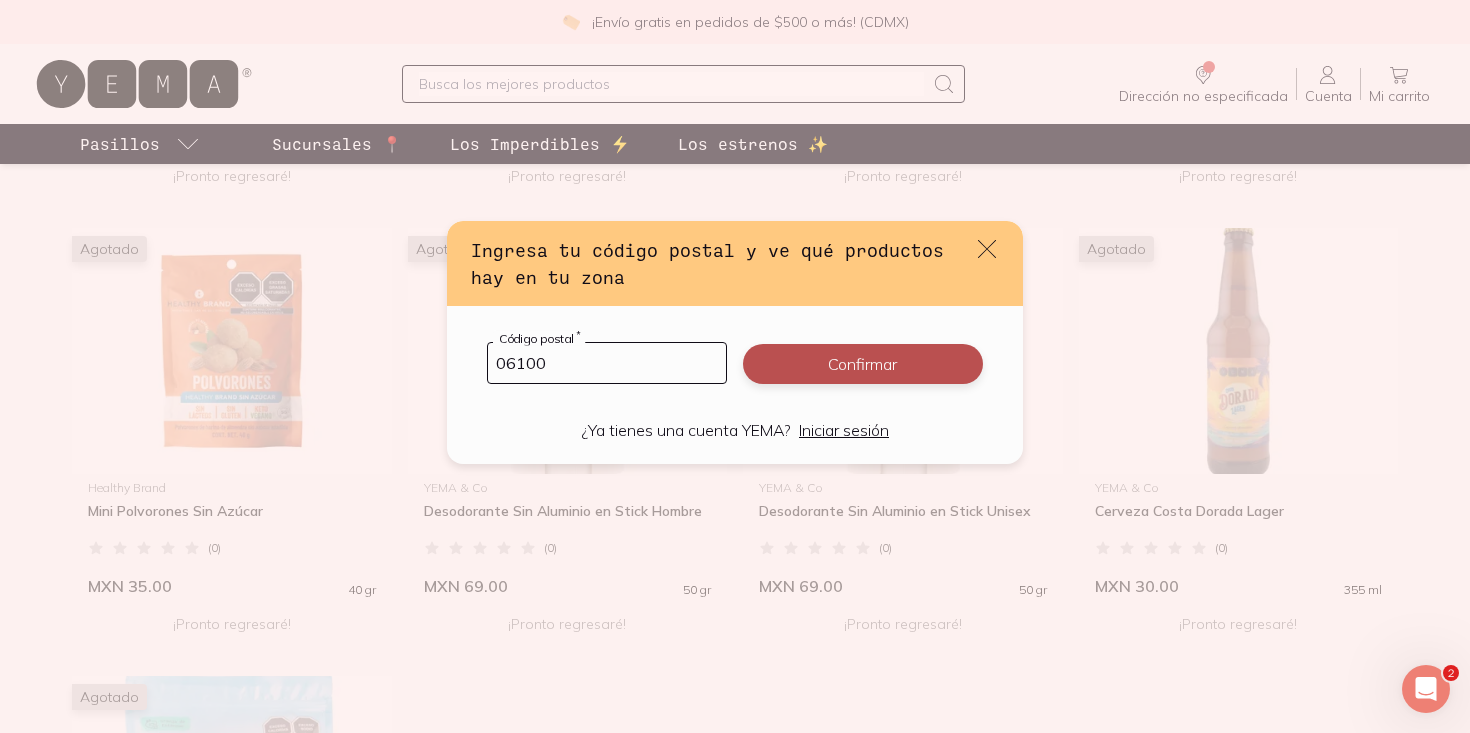 type on "06100" 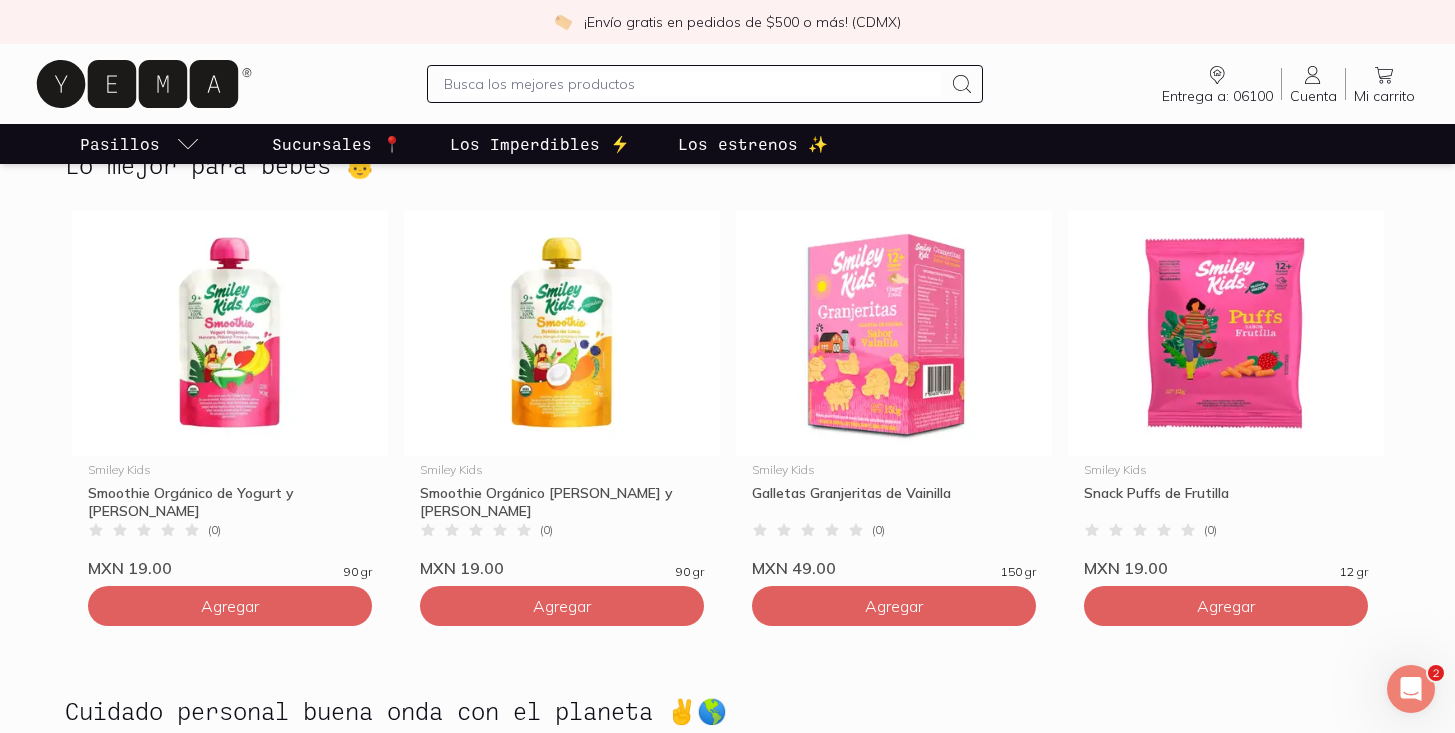 scroll, scrollTop: 1786, scrollLeft: 0, axis: vertical 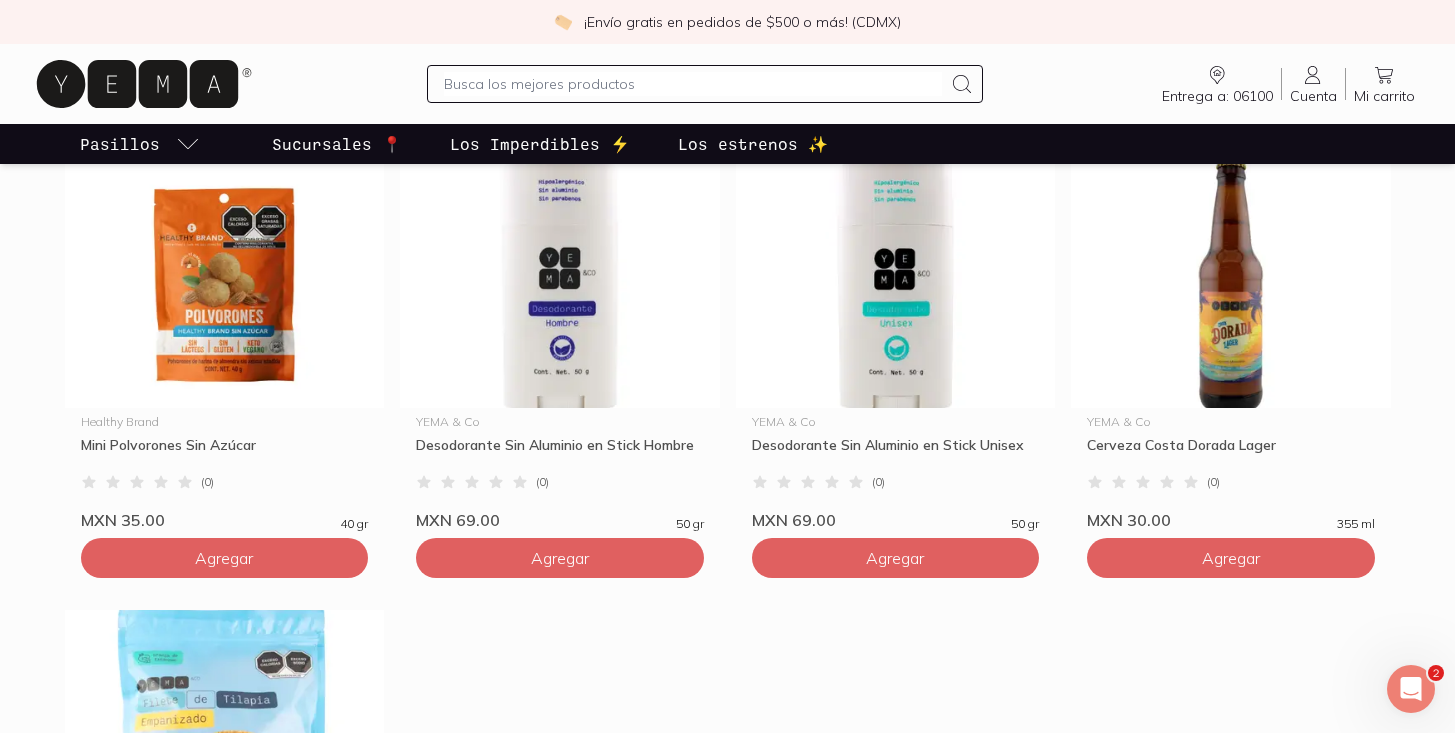 click on "Los Imperdibles ⚡️" at bounding box center [540, 144] 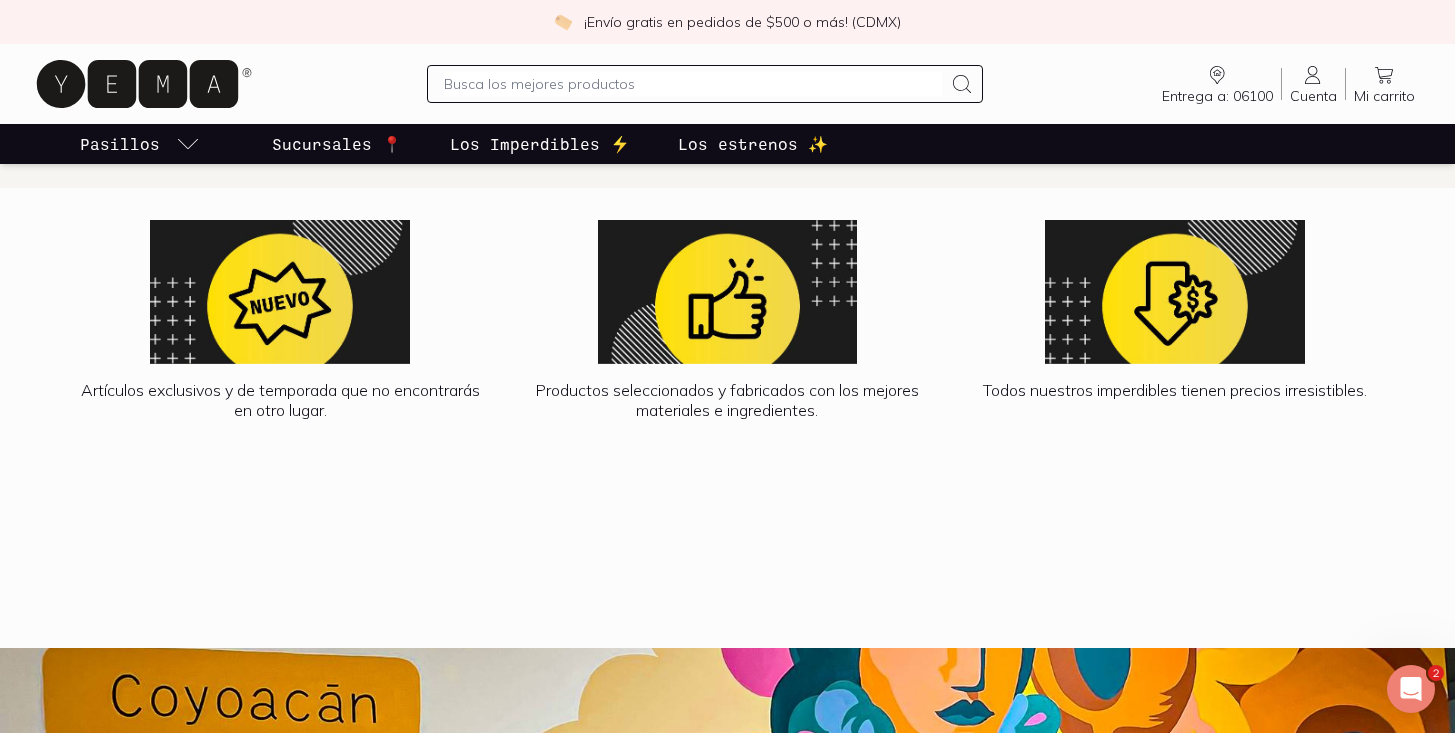 scroll, scrollTop: 1636, scrollLeft: 0, axis: vertical 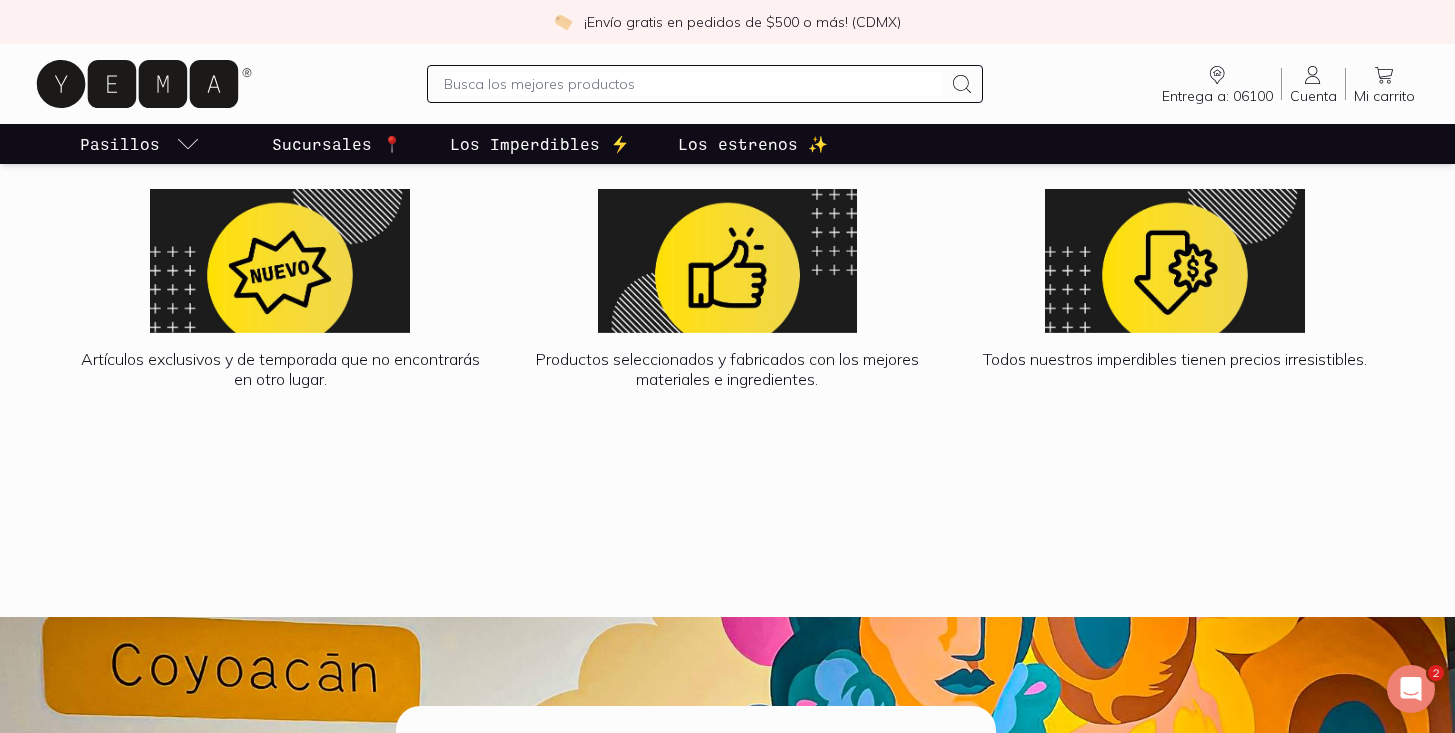 click on "Sucursales 📍" at bounding box center [337, 144] 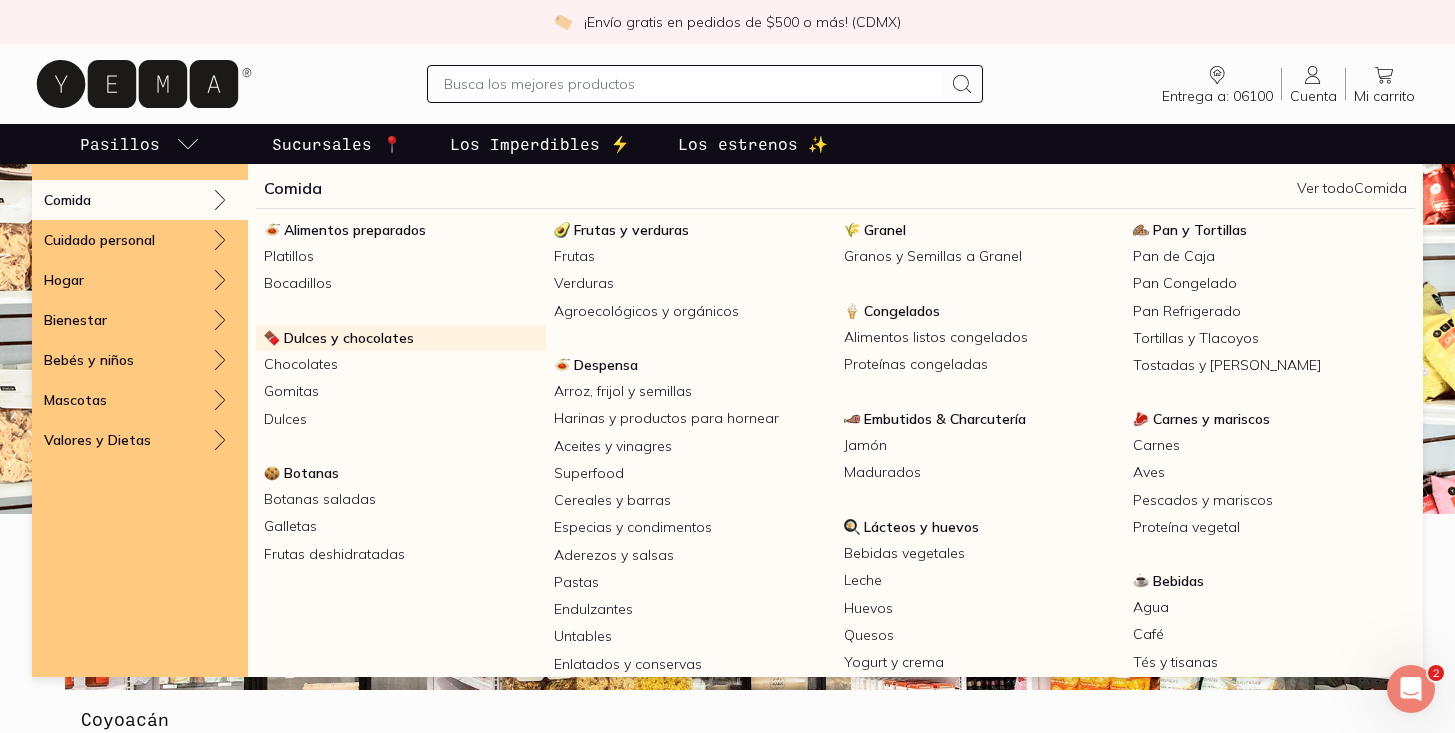 click on "Dulces y chocolates" at bounding box center [349, 338] 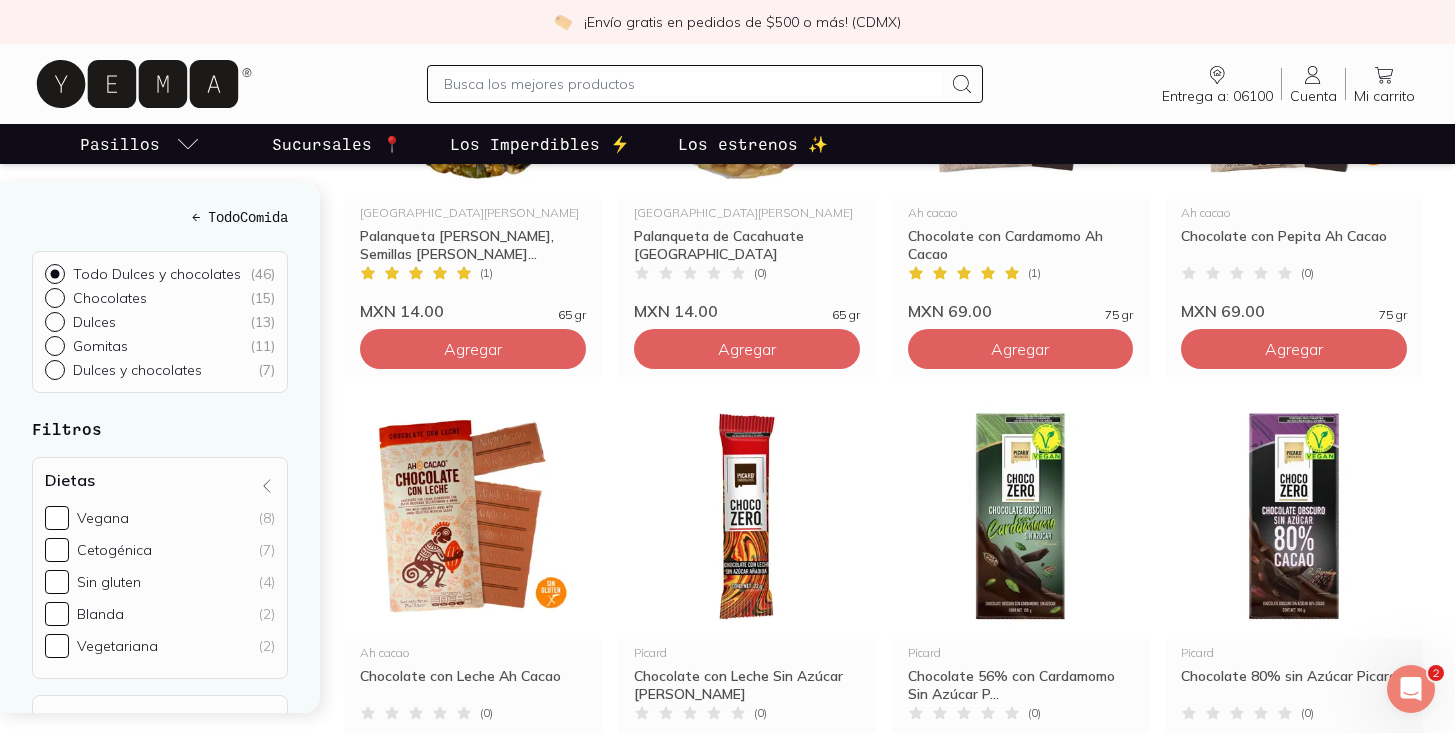 scroll, scrollTop: 3144, scrollLeft: 0, axis: vertical 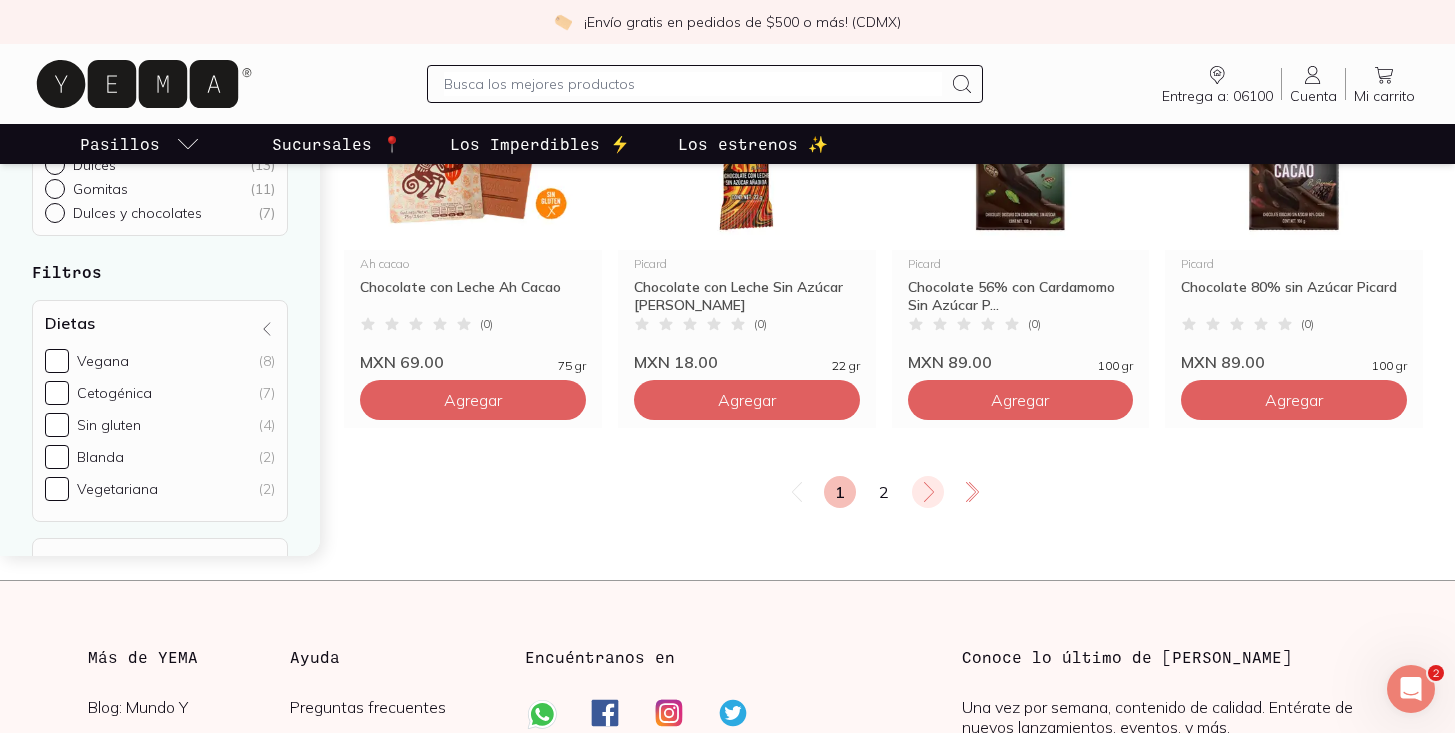 click 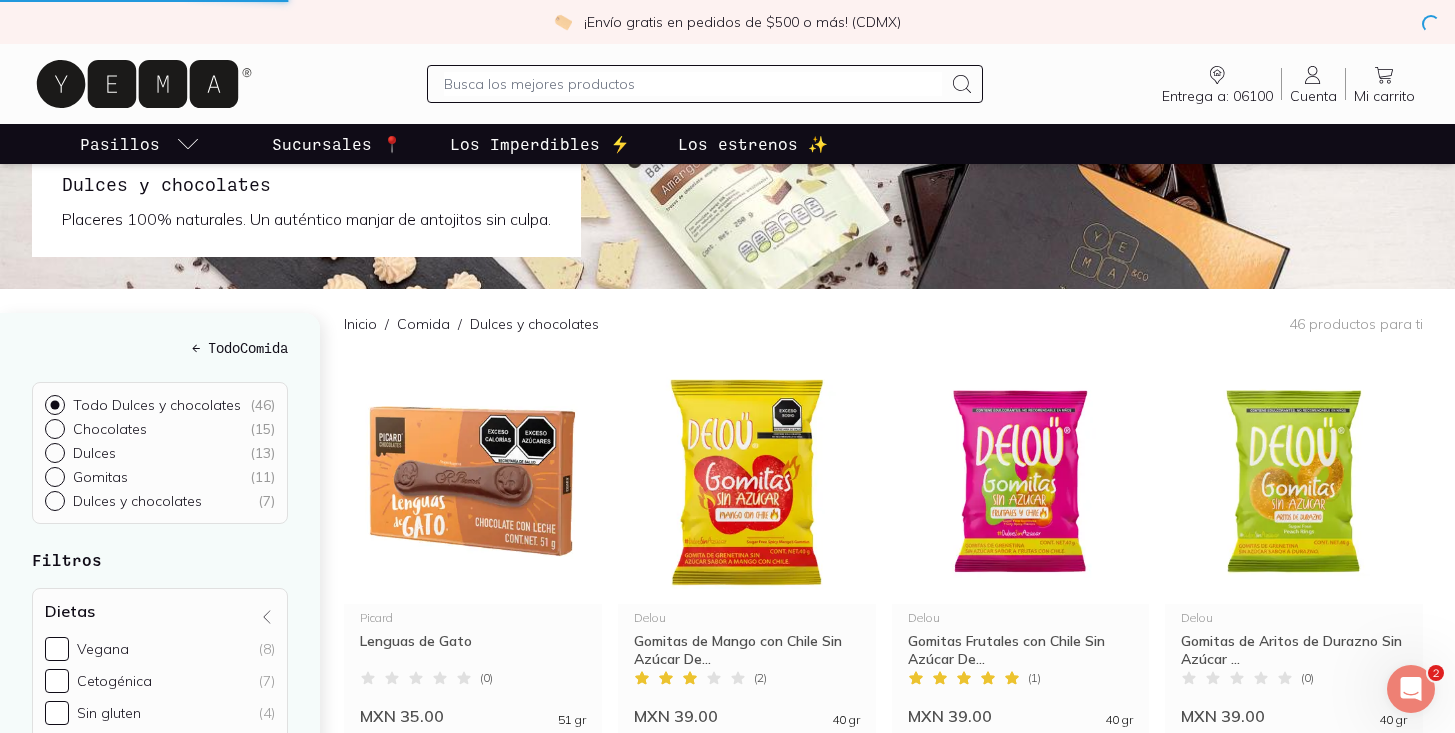 scroll, scrollTop: 0, scrollLeft: 0, axis: both 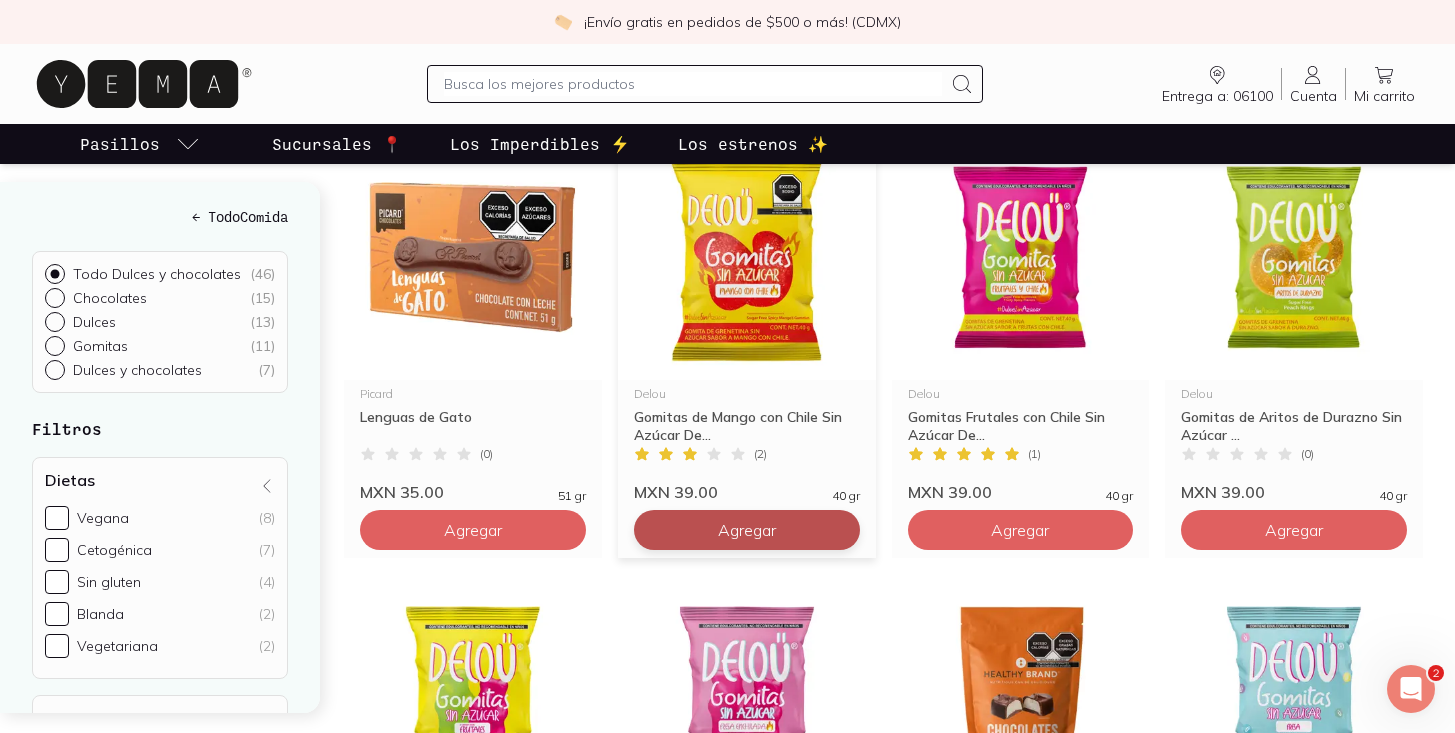 click on "Agregar" at bounding box center [473, 530] 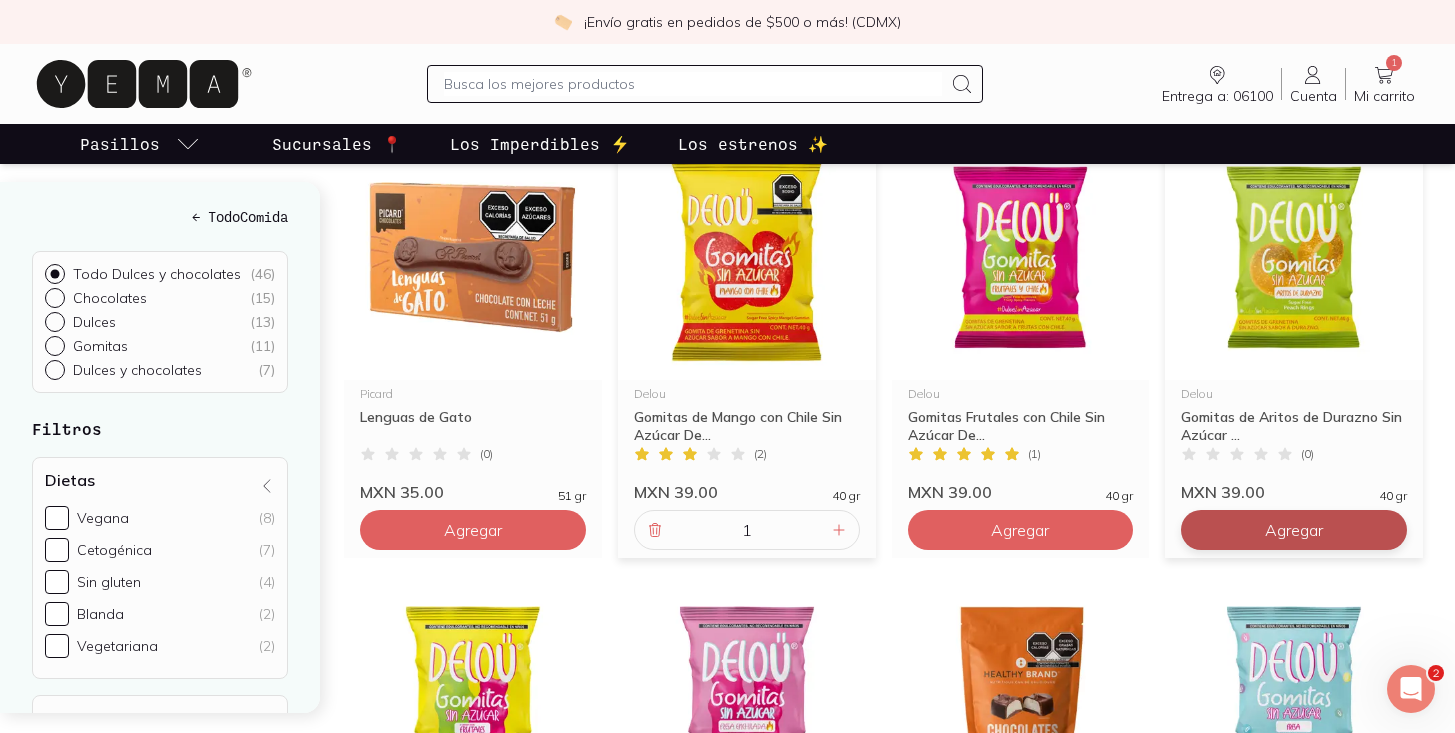 click on "Agregar" at bounding box center (473, 530) 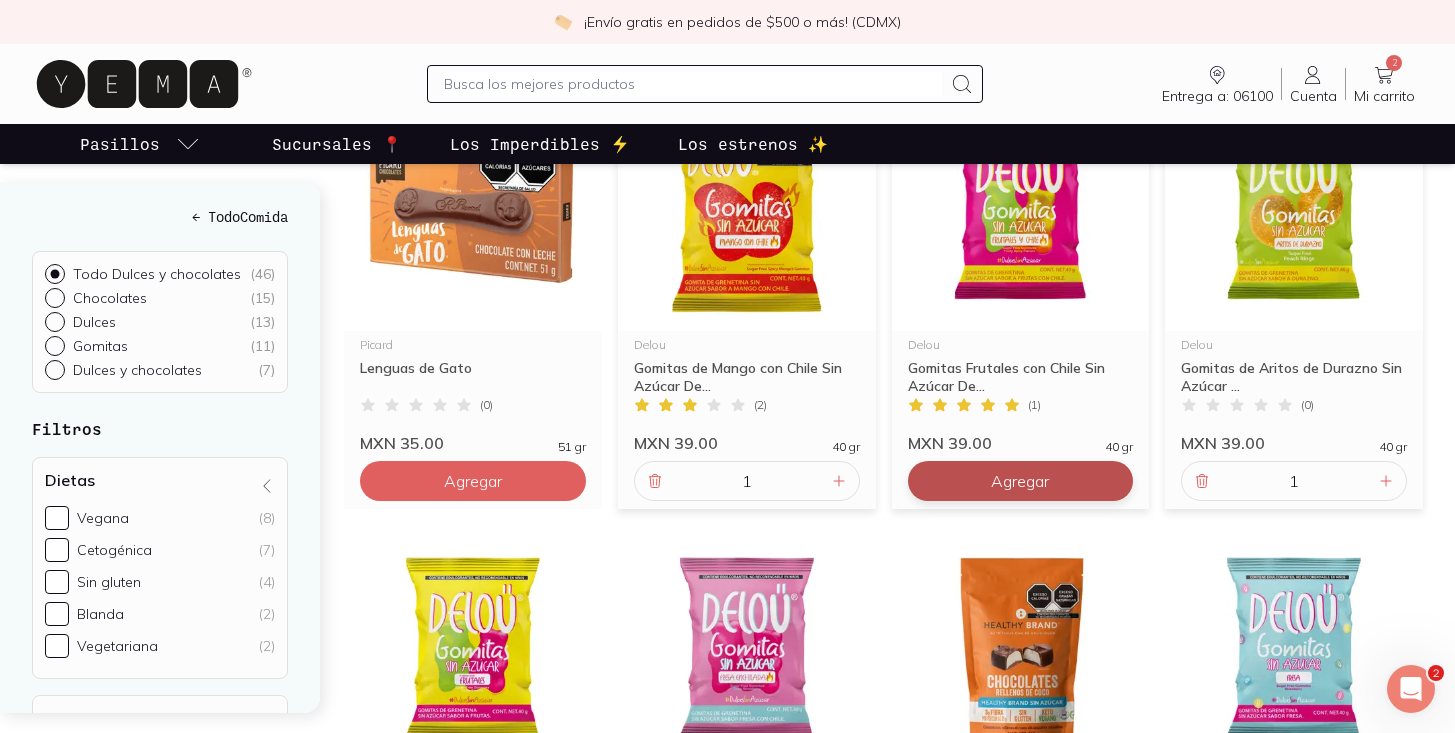 scroll, scrollTop: 0, scrollLeft: 0, axis: both 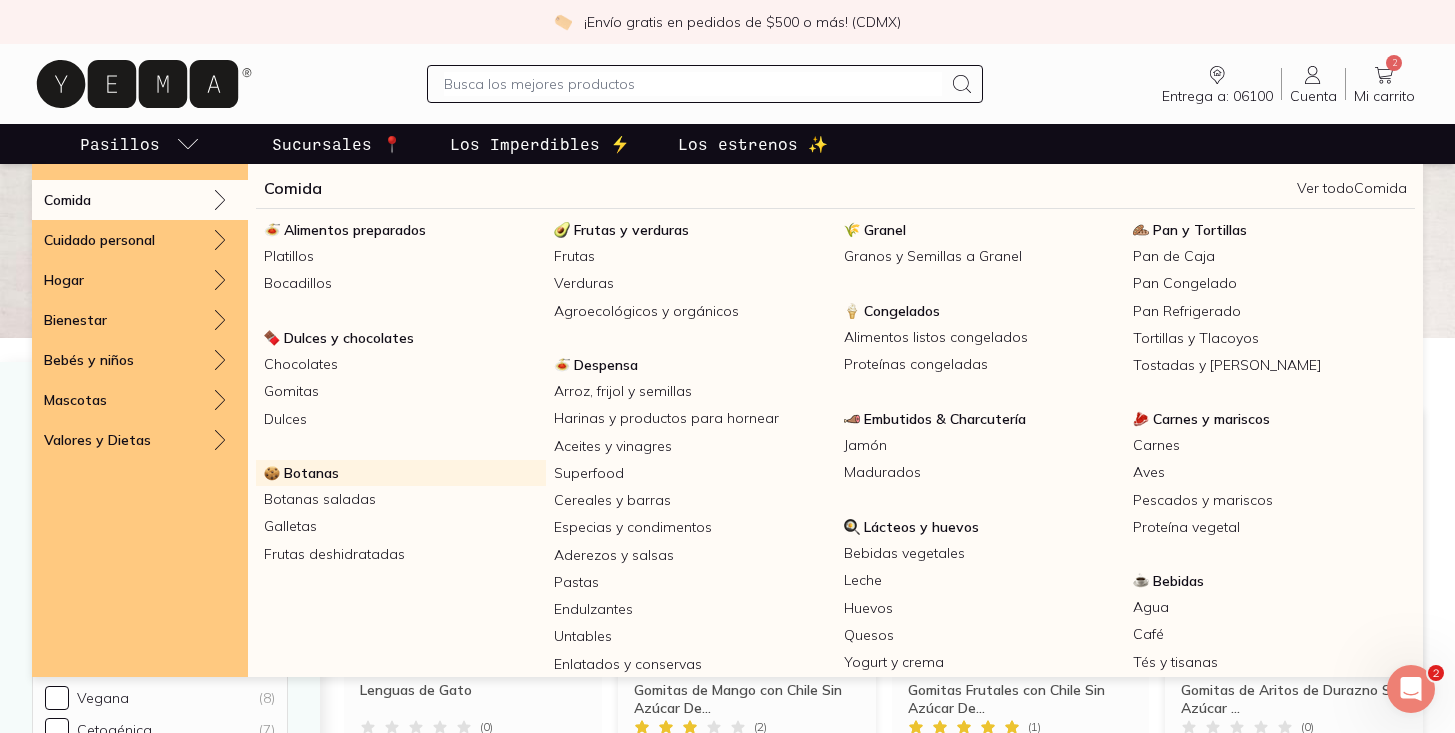click on "Botanas" at bounding box center (311, 473) 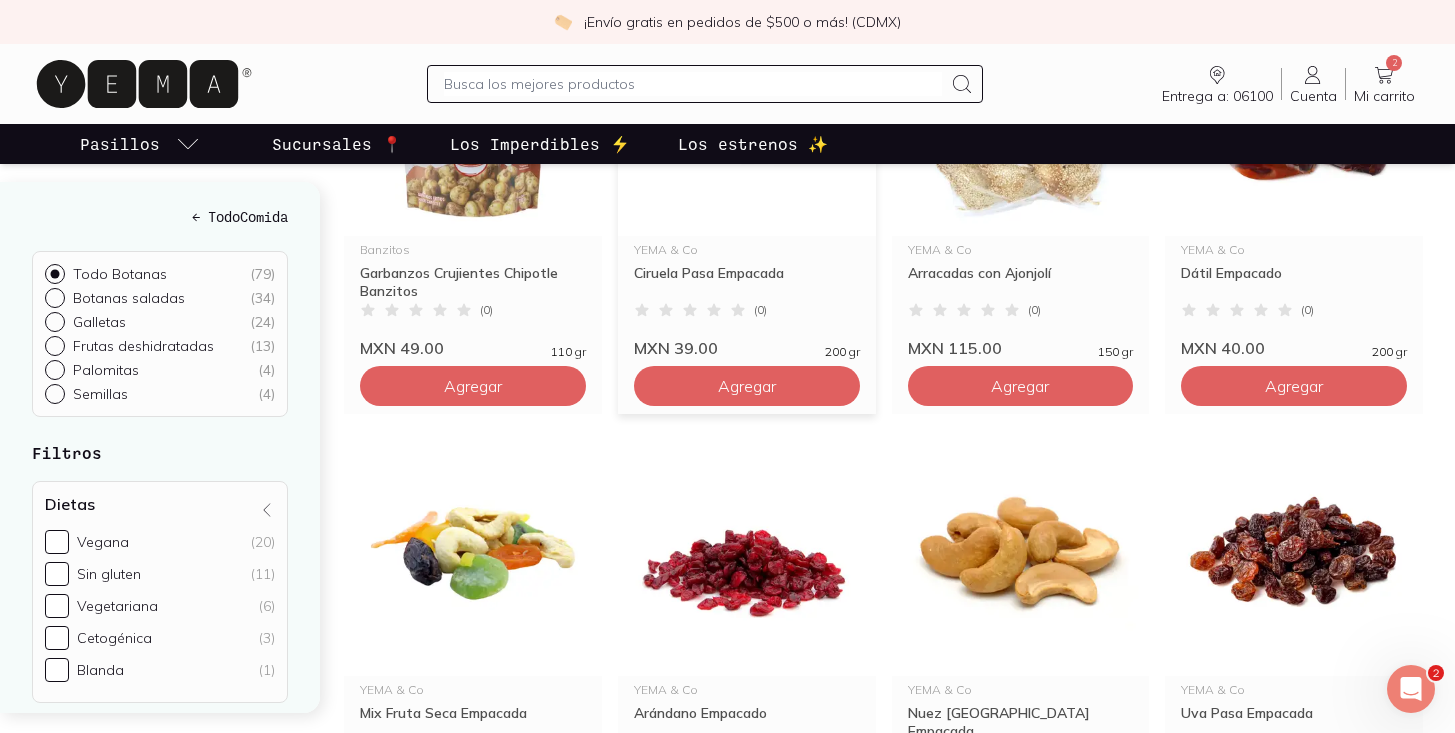 scroll, scrollTop: 3405, scrollLeft: 0, axis: vertical 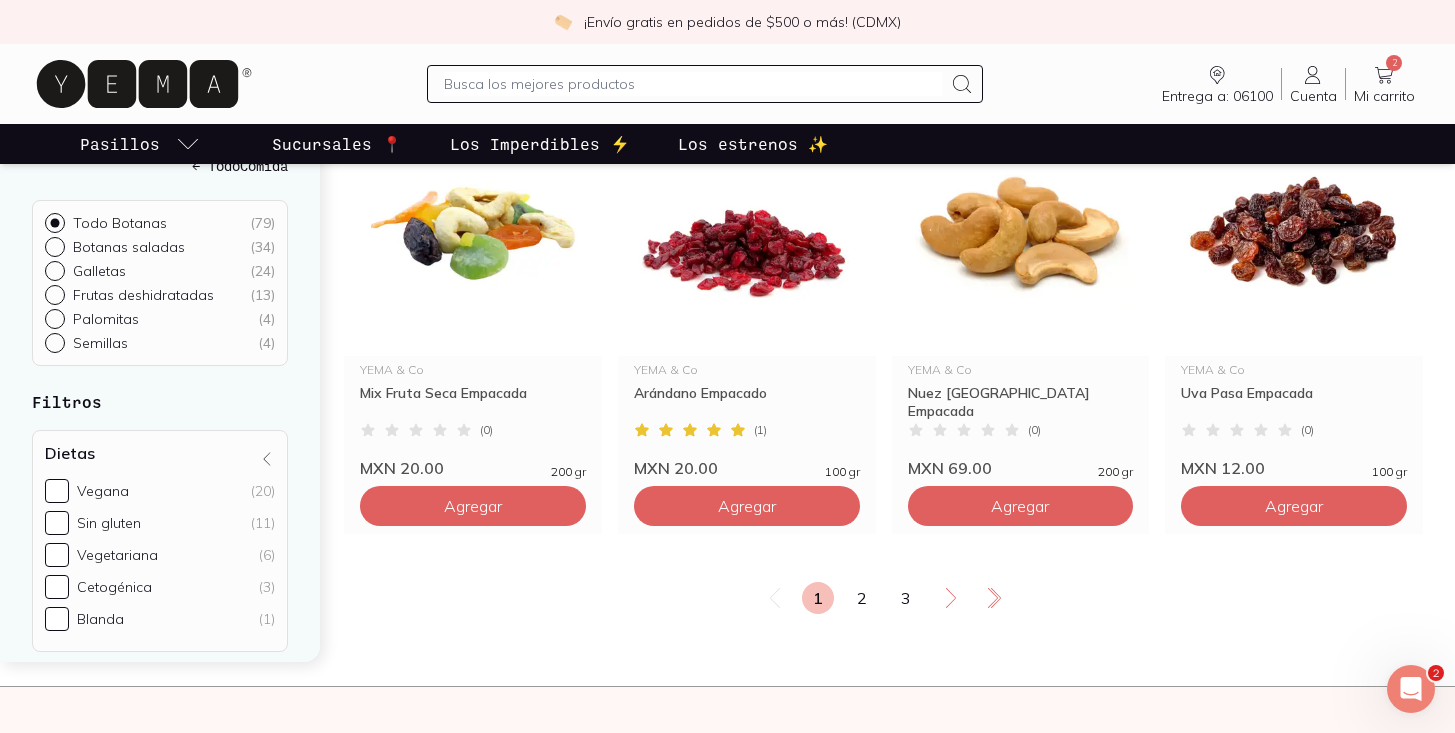 click 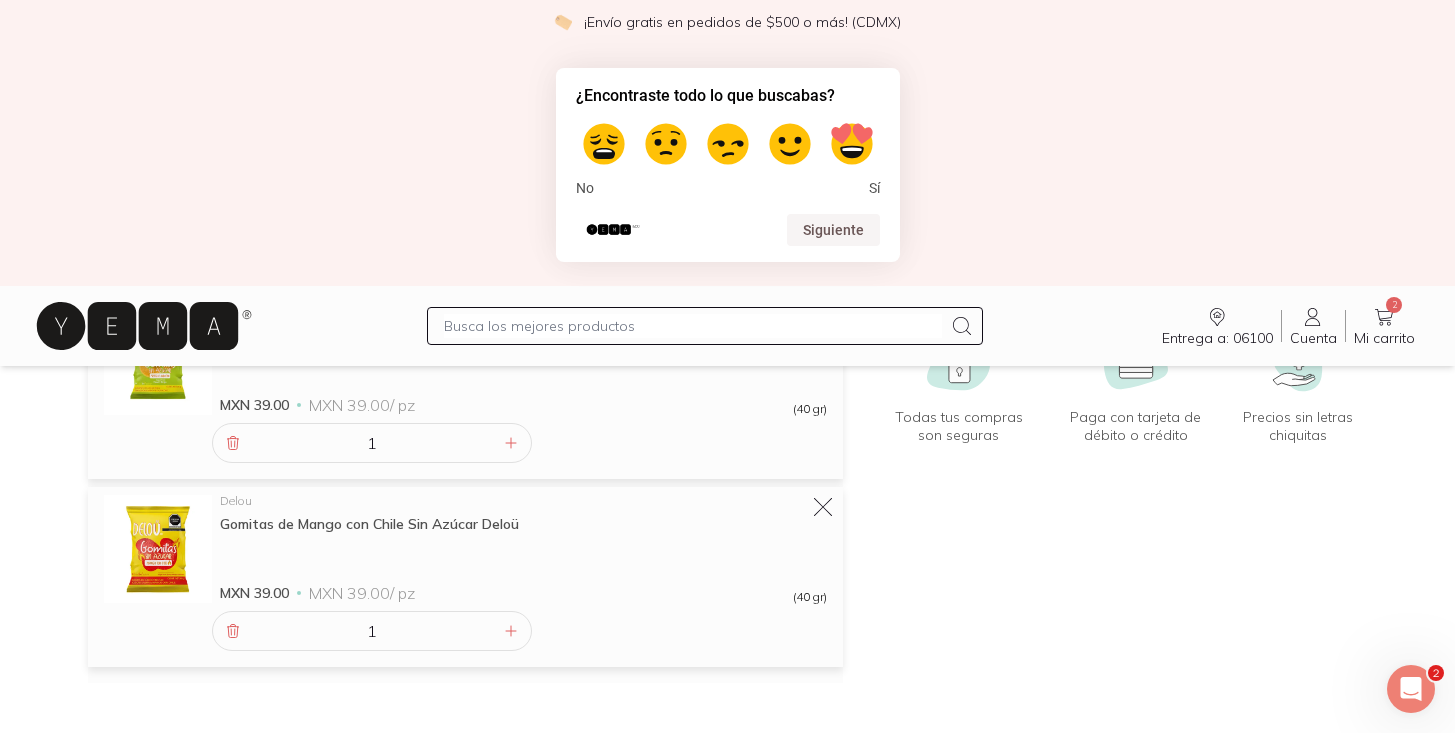 scroll, scrollTop: 367, scrollLeft: 0, axis: vertical 